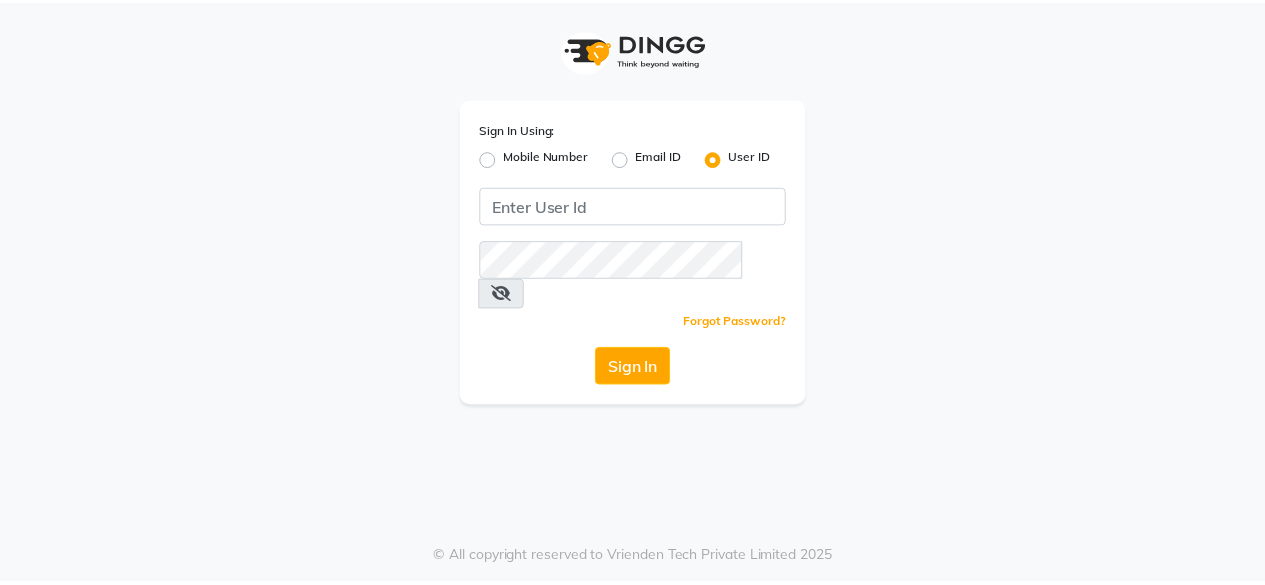 scroll, scrollTop: 0, scrollLeft: 0, axis: both 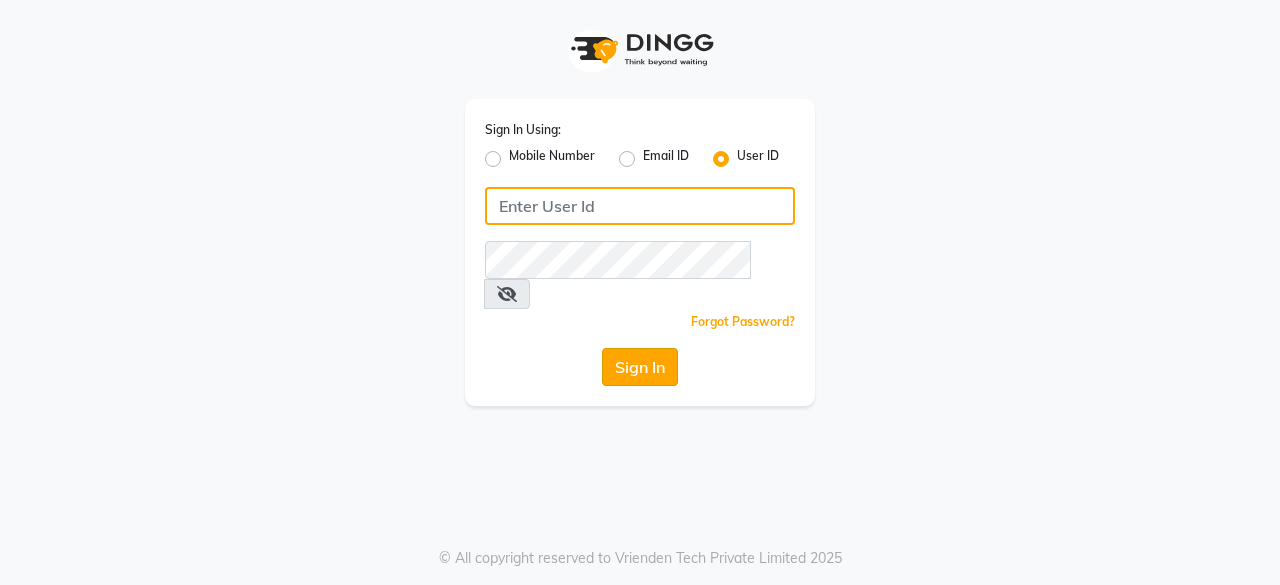 type on "dcspa" 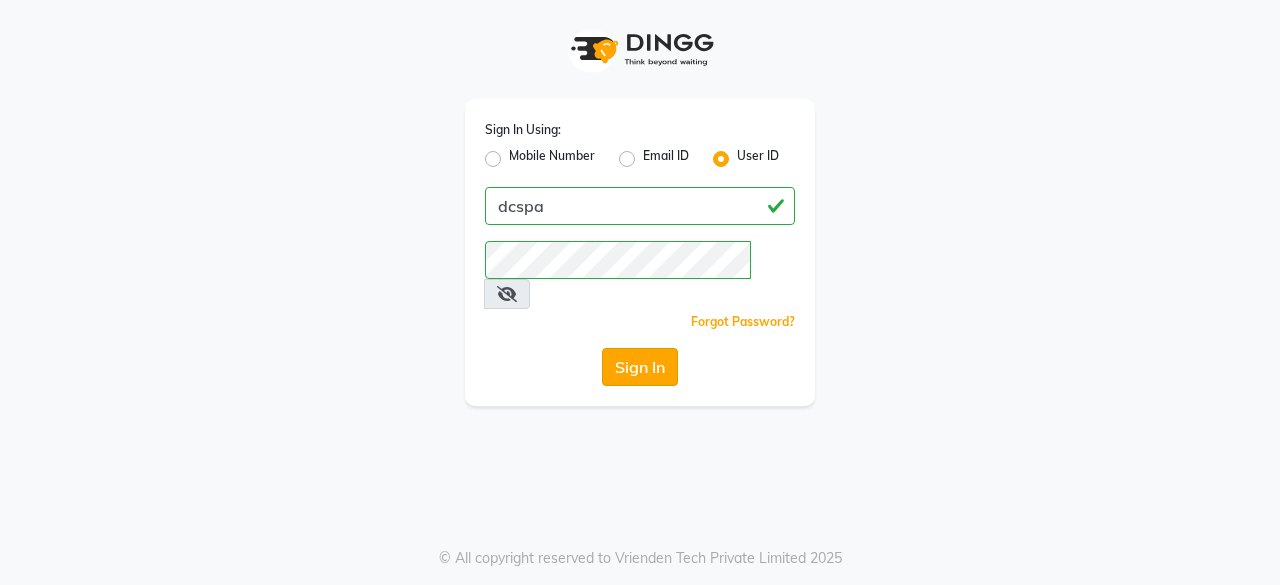 click on "Sign In" 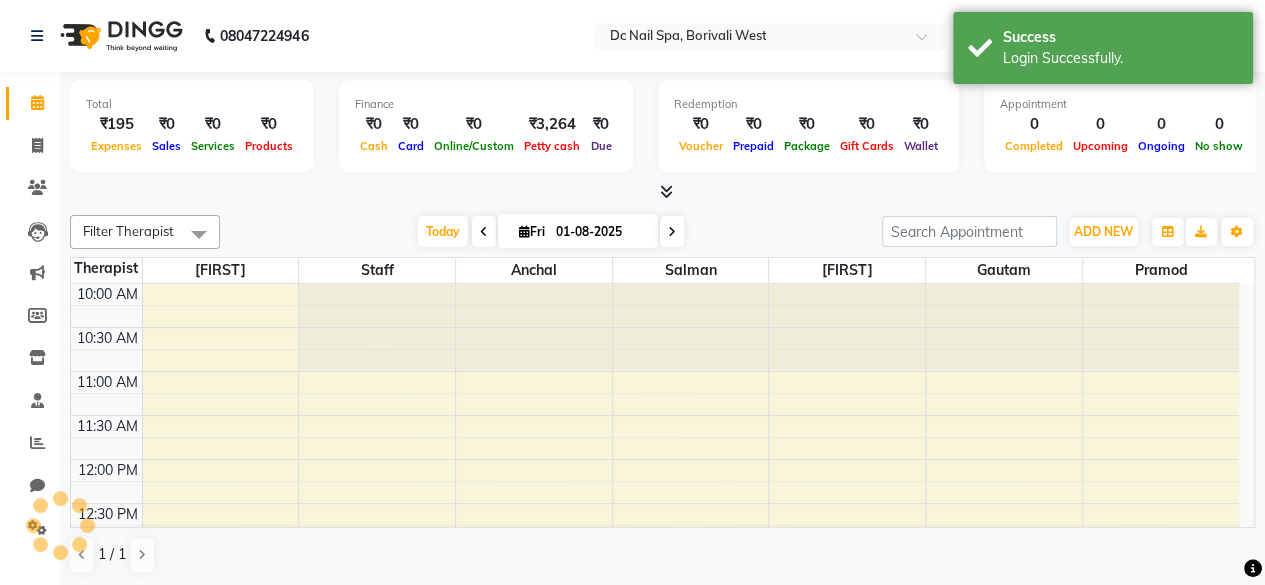 scroll, scrollTop: 781, scrollLeft: 0, axis: vertical 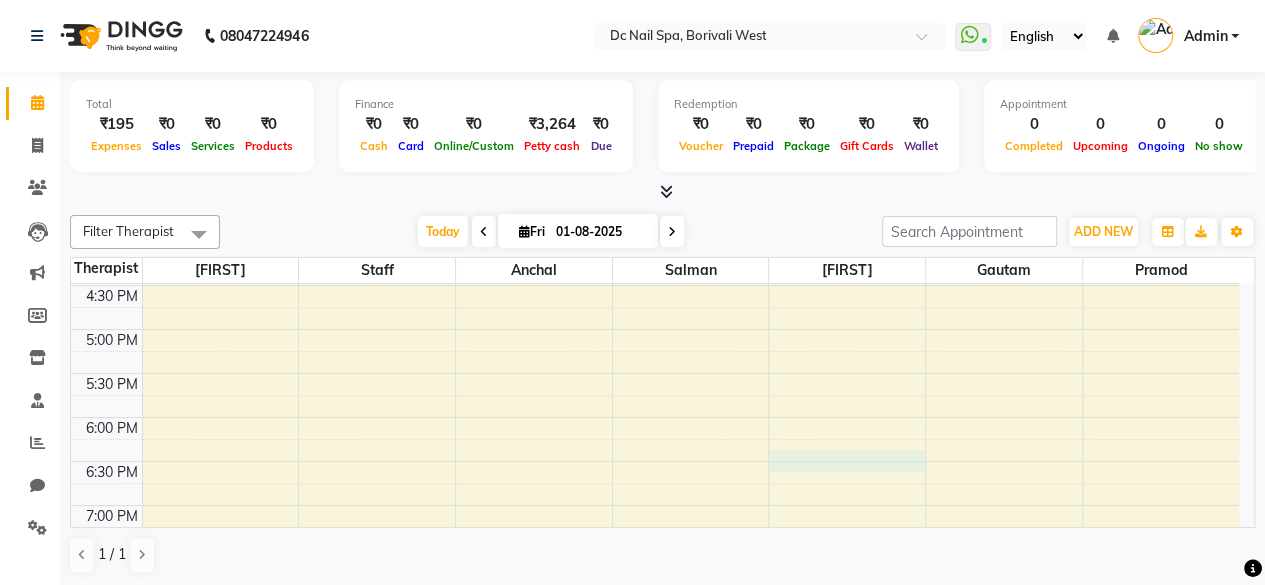 click on "10:00 AM 10:30 AM 11:00 AM 11:30 AM 12:00 PM 12:30 PM 1:00 PM 1:30 PM 2:00 PM 2:30 PM 3:00 PM 3:30 PM 4:00 PM 4:30 PM 5:00 PM 5:30 PM 6:00 PM 6:30 PM 7:00 PM 7:30 PM 8:00 PM 8:30 PM 9:00 PM 9:30 PM 10:00 PM 10:30 PM 11:00 PM 11:30 PM" at bounding box center (655, 329) 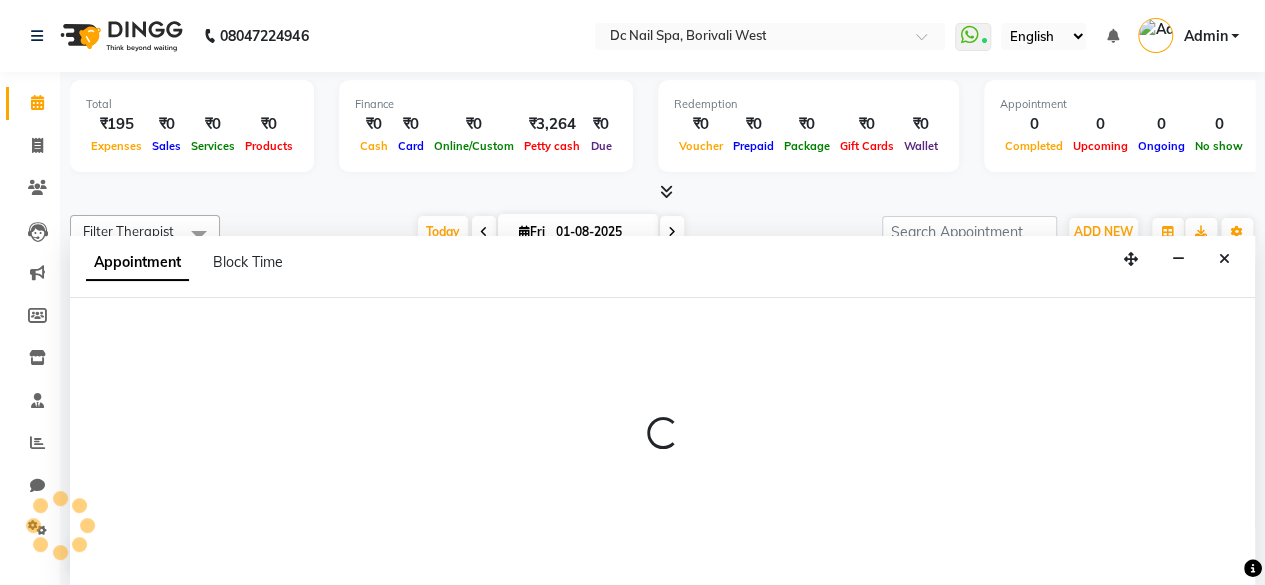 select on "86071" 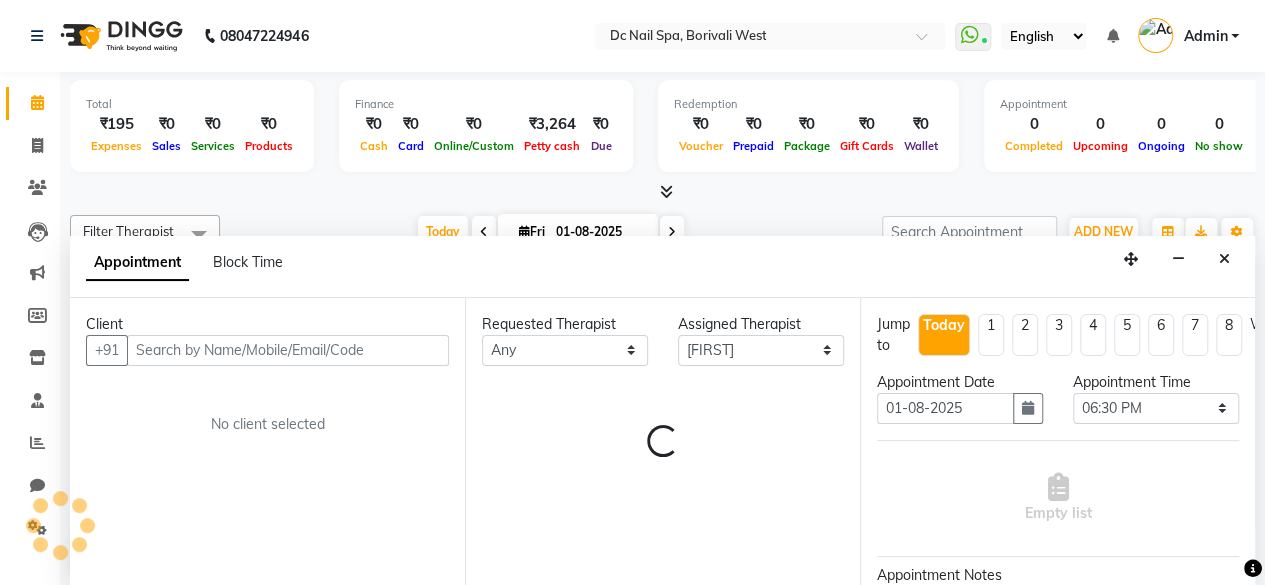 scroll, scrollTop: 0, scrollLeft: 0, axis: both 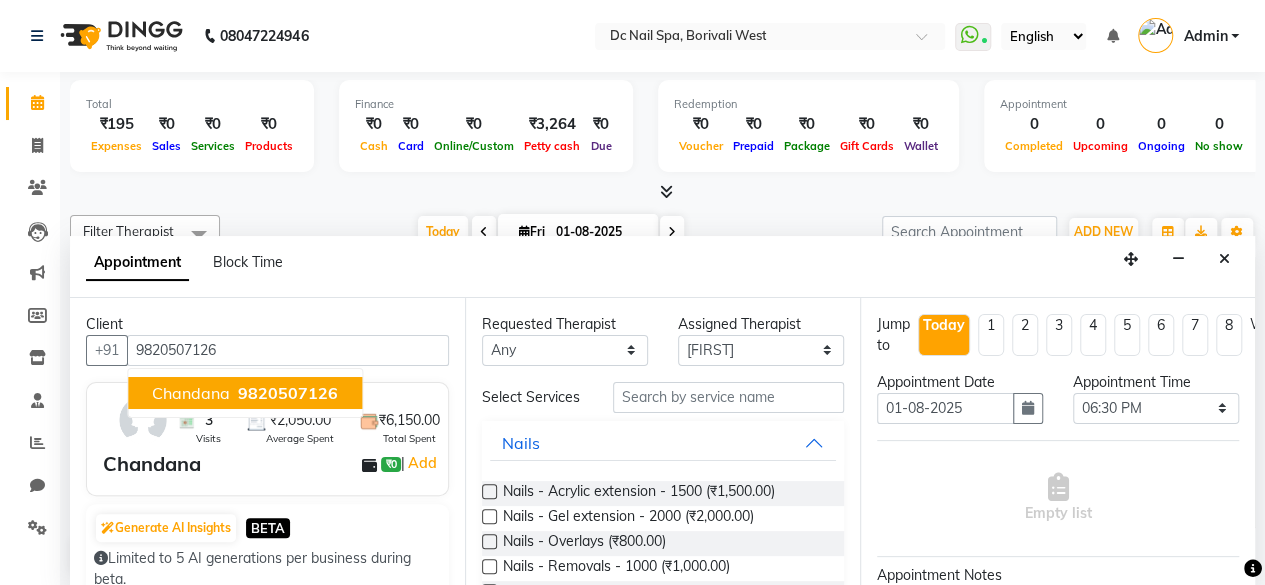 click on "9820507126" at bounding box center [288, 393] 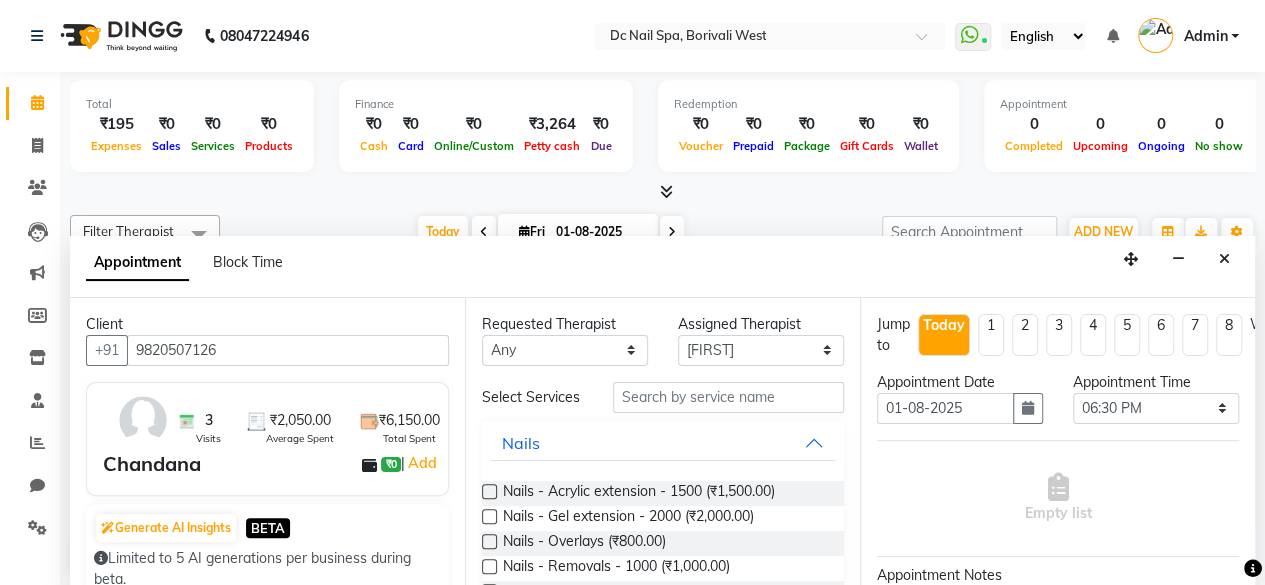 type on "9820507126" 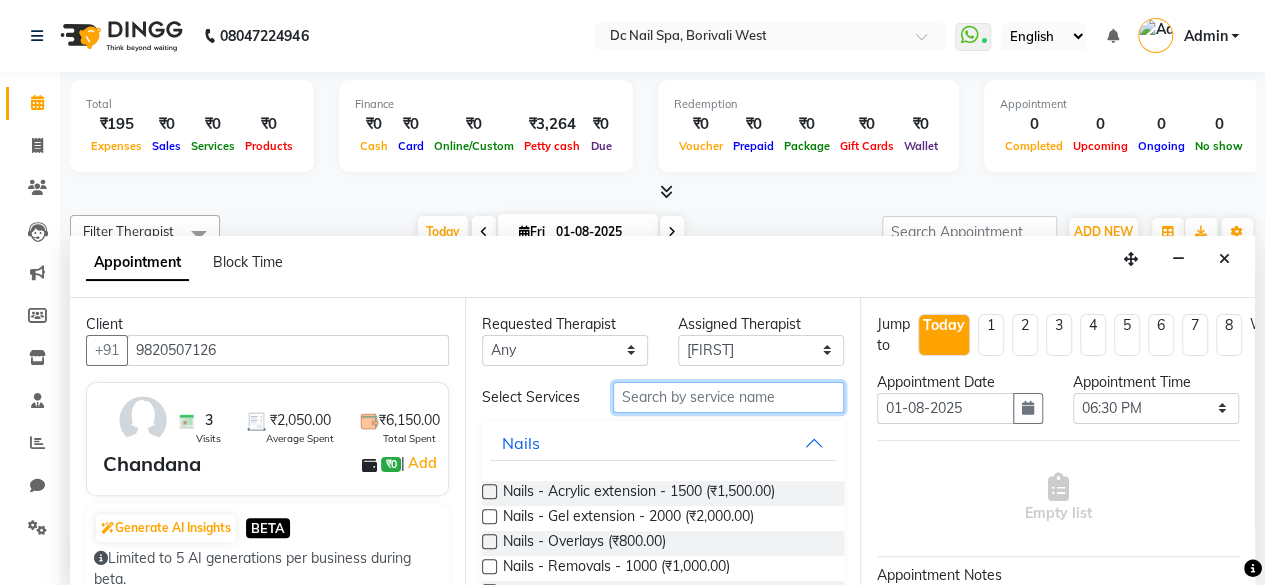 click at bounding box center (728, 397) 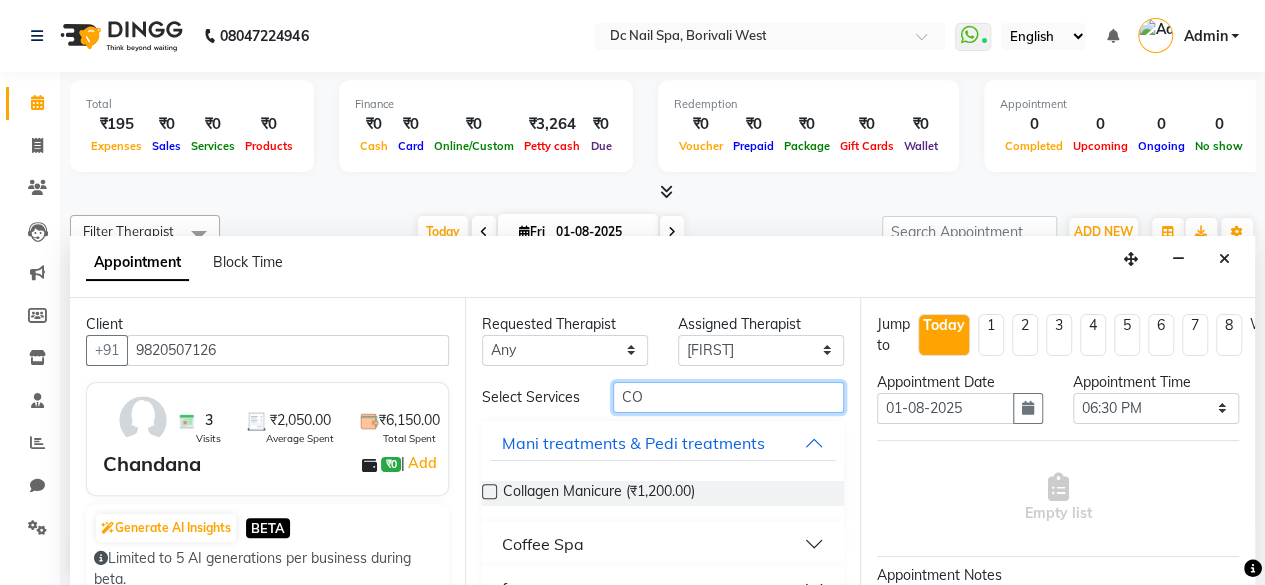 type on "C" 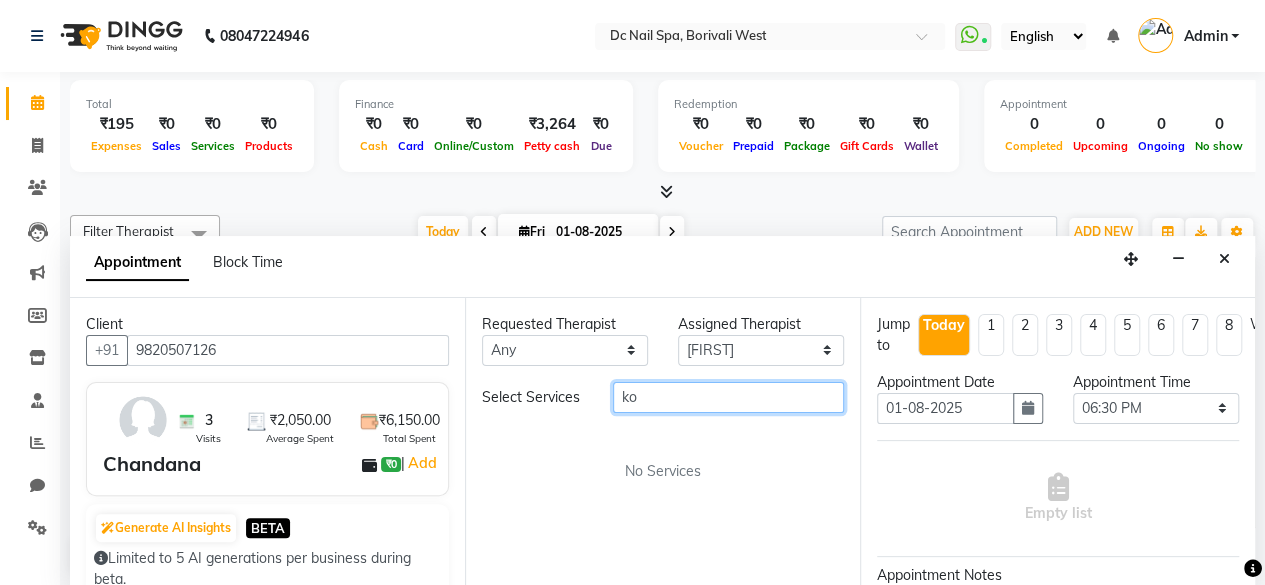 type on "k" 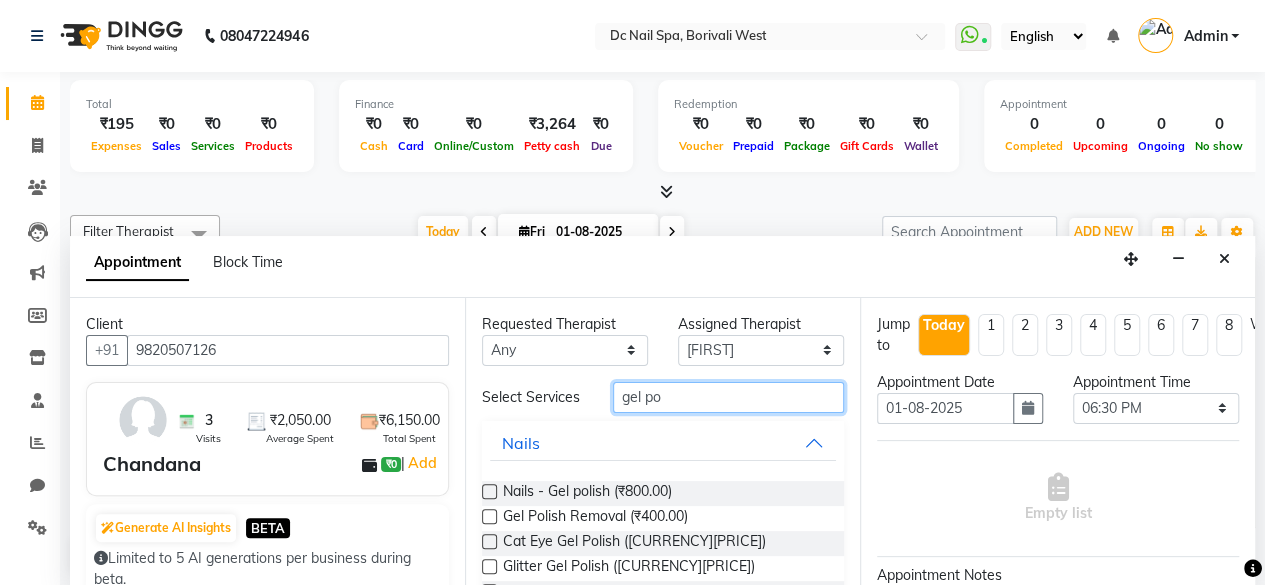 type on "gel po" 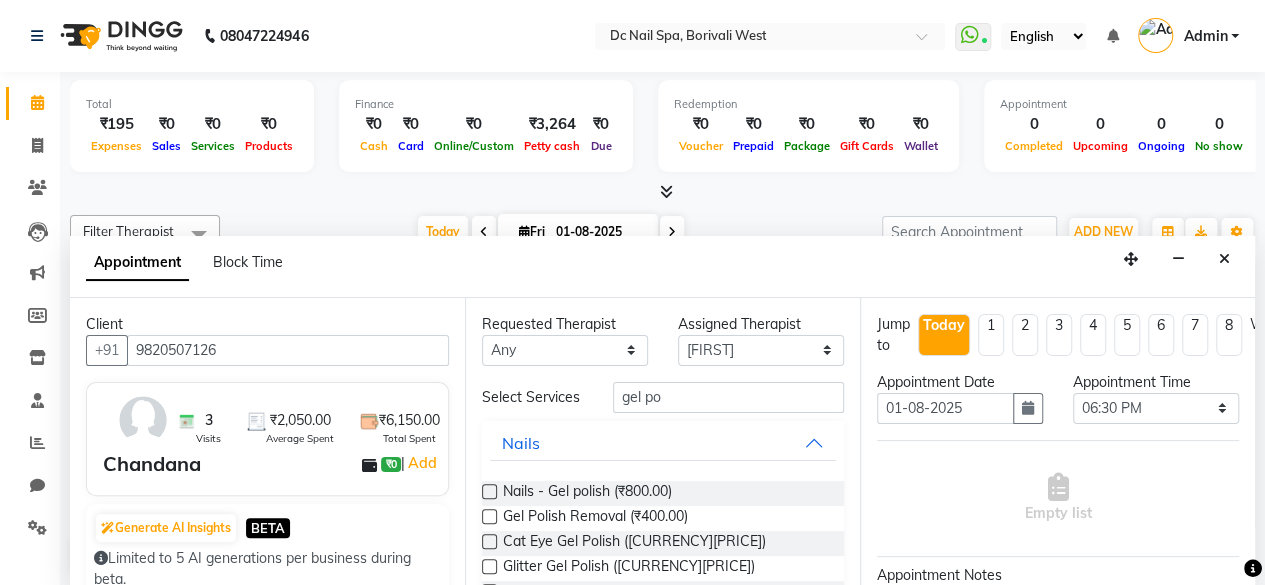 click at bounding box center [489, 491] 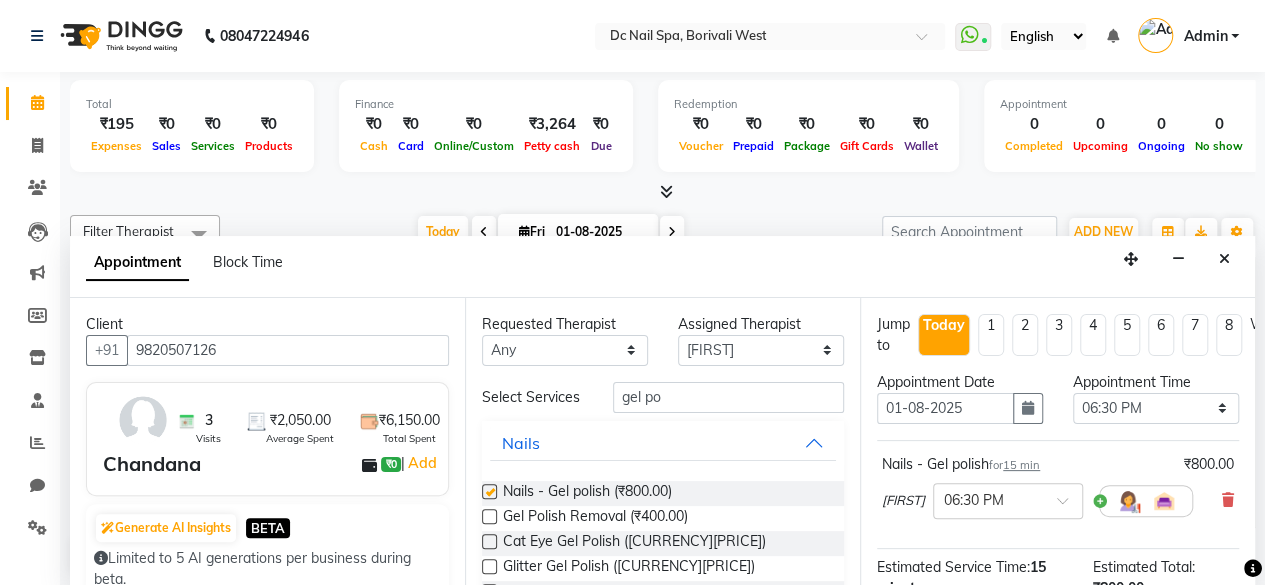 checkbox on "false" 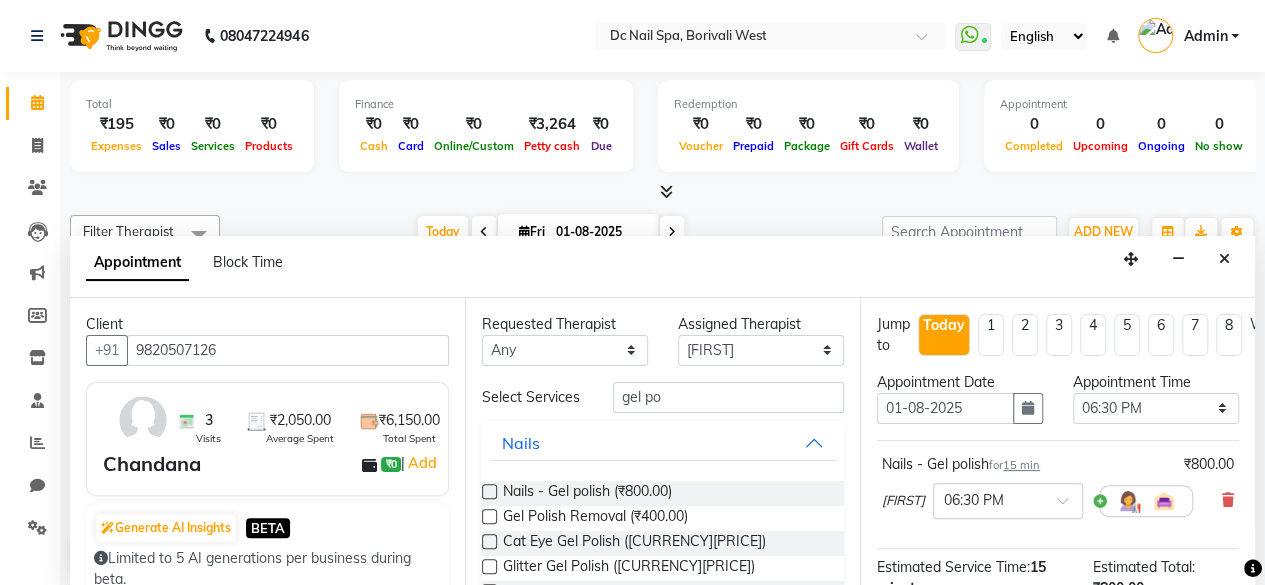 scroll, scrollTop: 272, scrollLeft: 0, axis: vertical 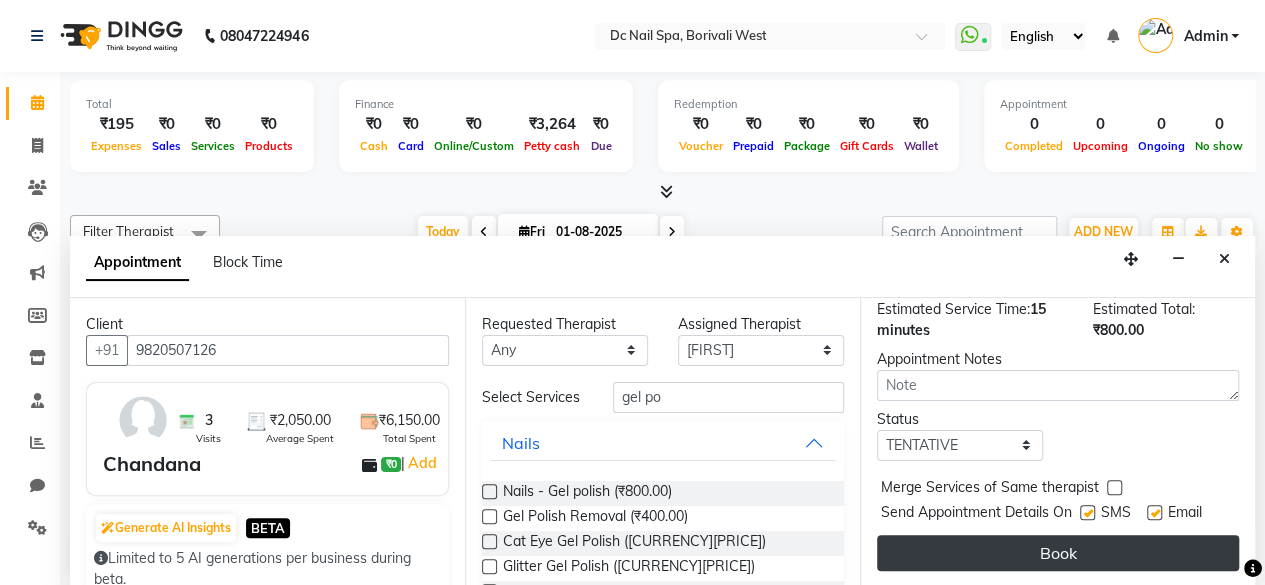 click on "Book" at bounding box center (1058, 553) 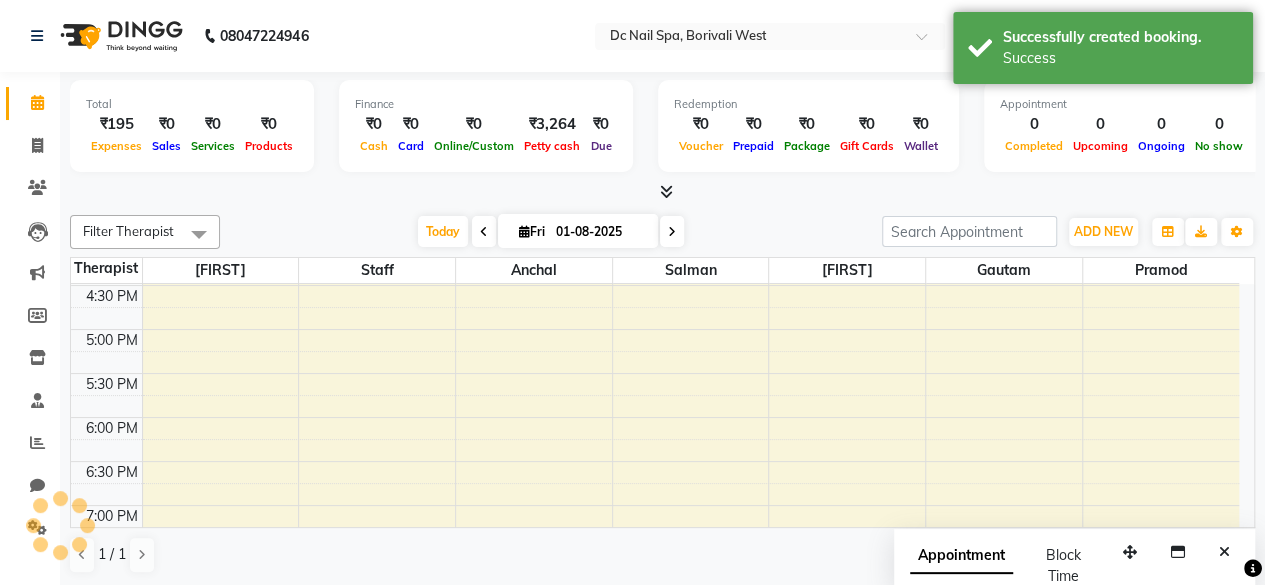 scroll, scrollTop: 0, scrollLeft: 0, axis: both 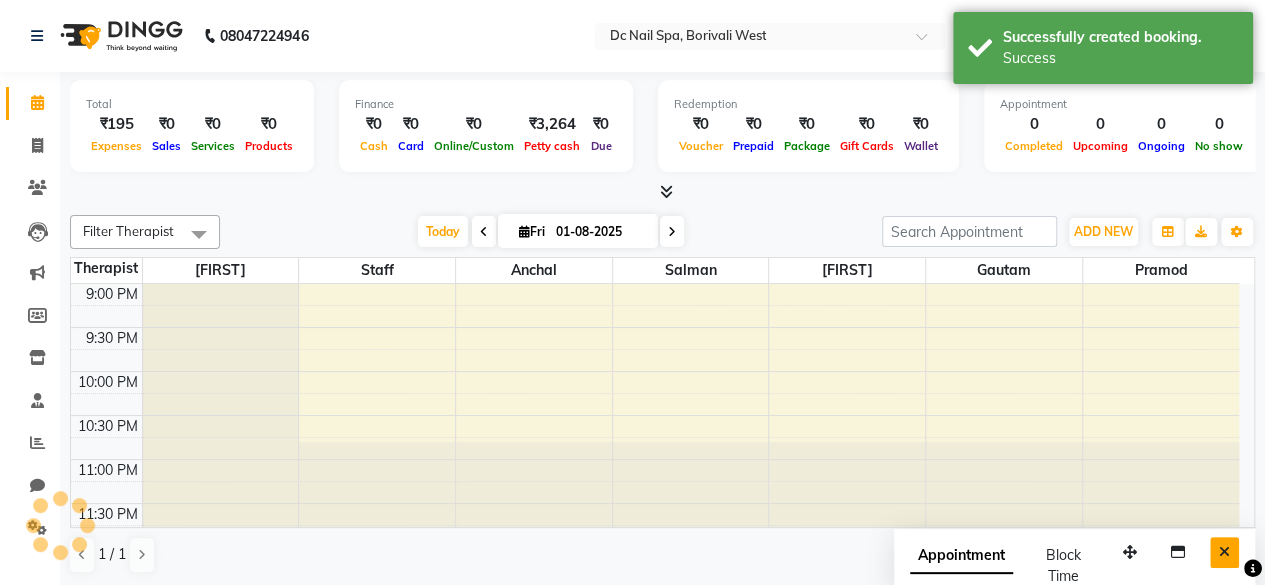 click at bounding box center (1224, 552) 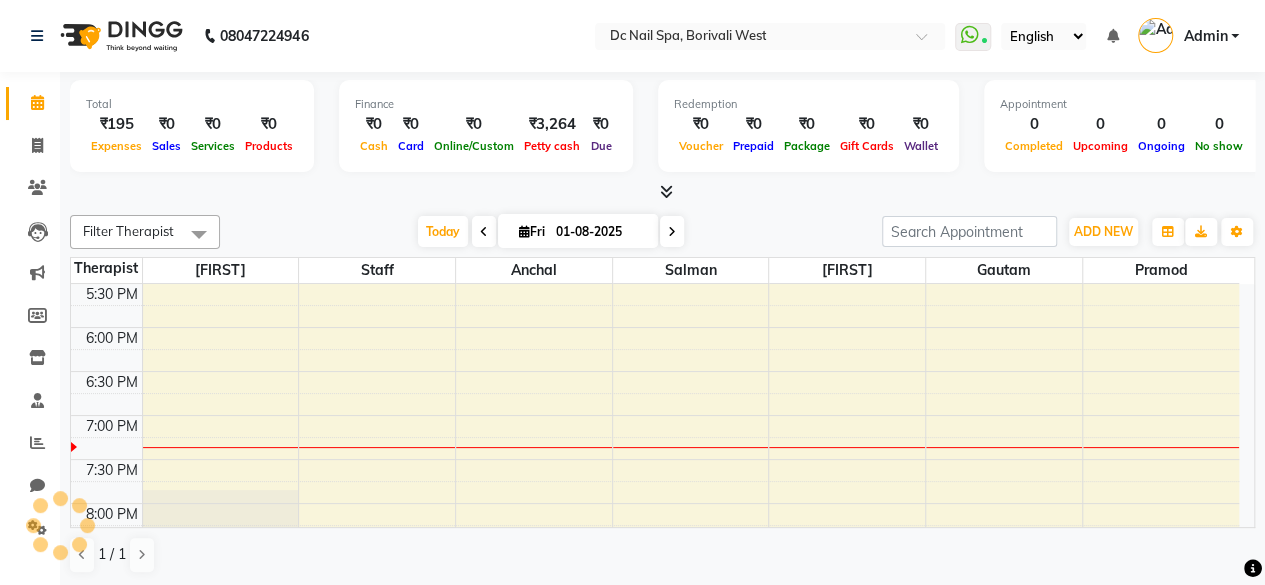 scroll, scrollTop: 656, scrollLeft: 0, axis: vertical 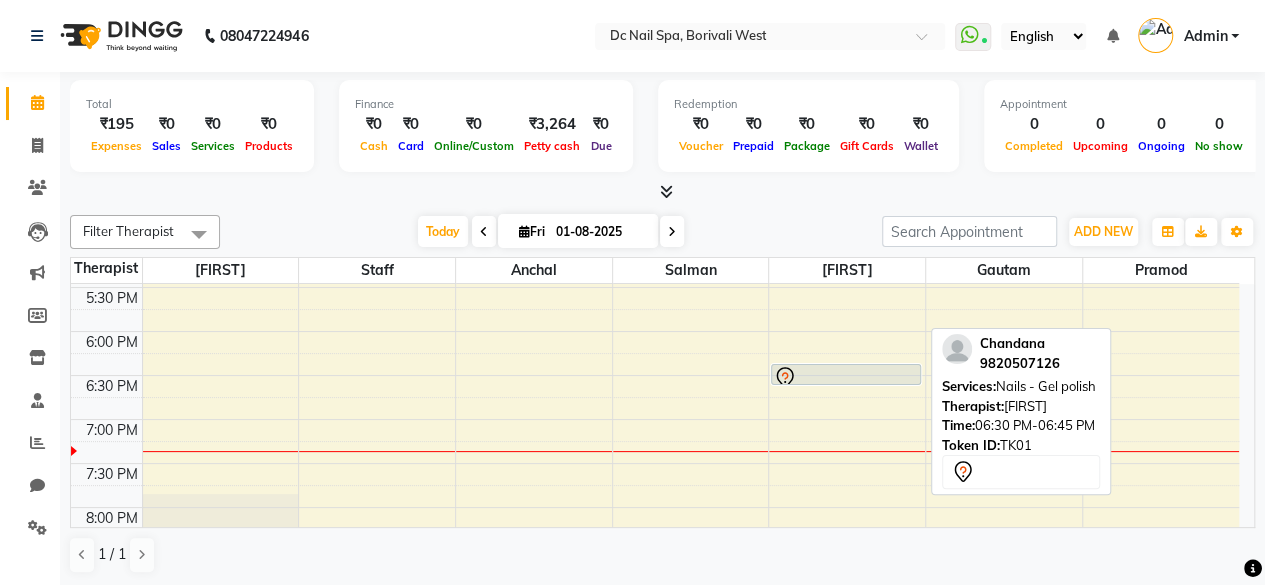 click at bounding box center (846, 384) 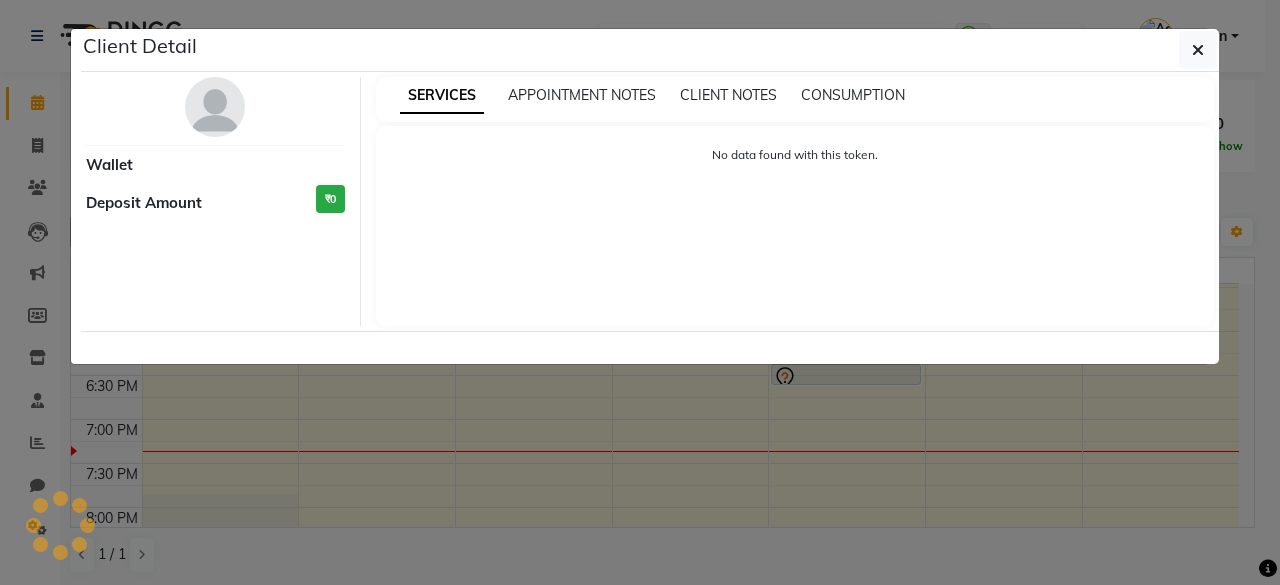 select on "7" 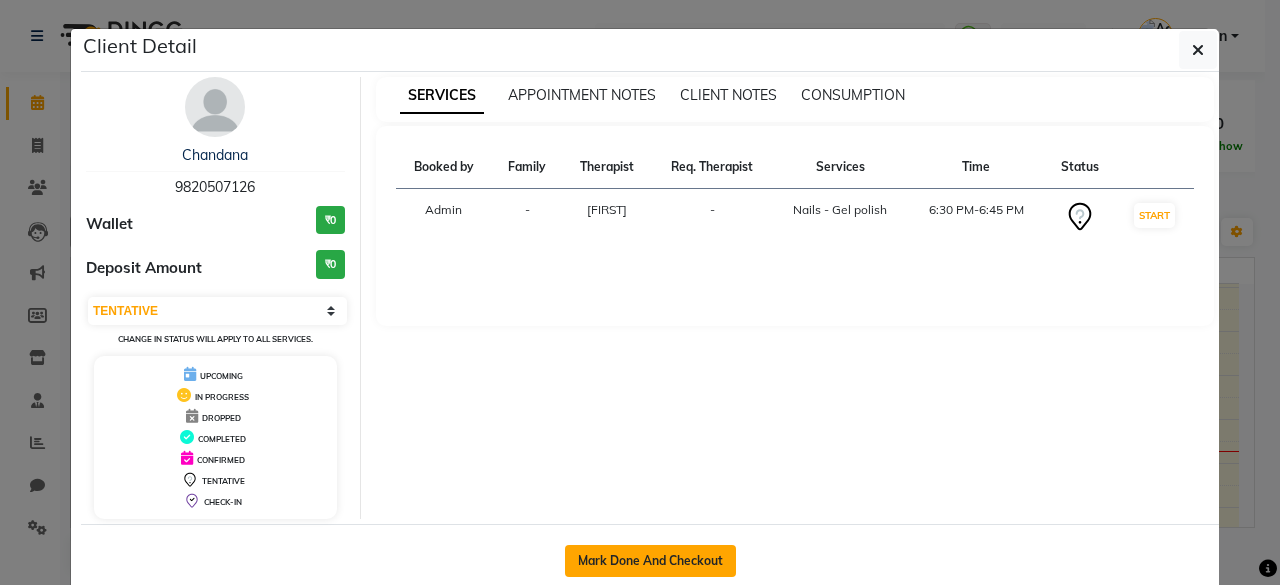 click on "Mark Done And Checkout" 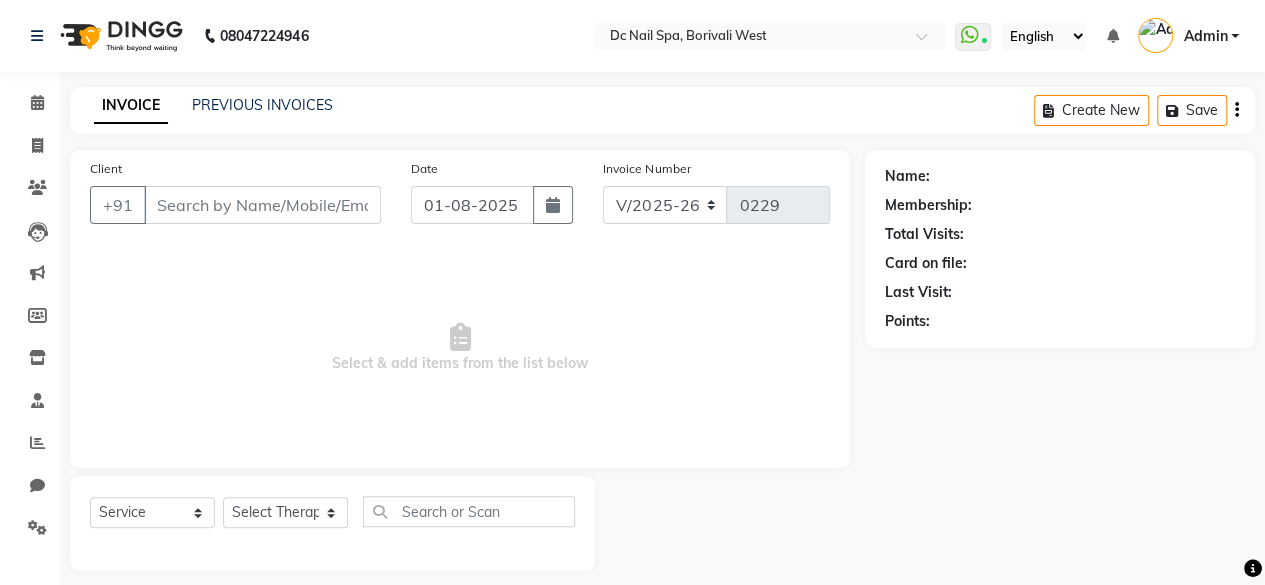 type on "9820507126" 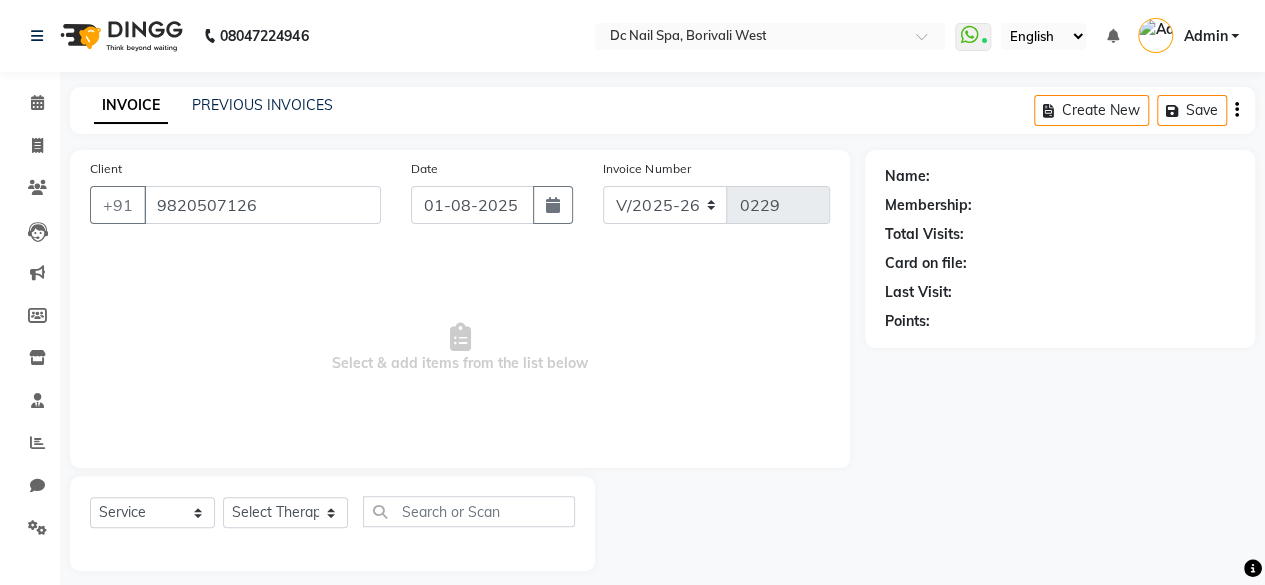 select on "86071" 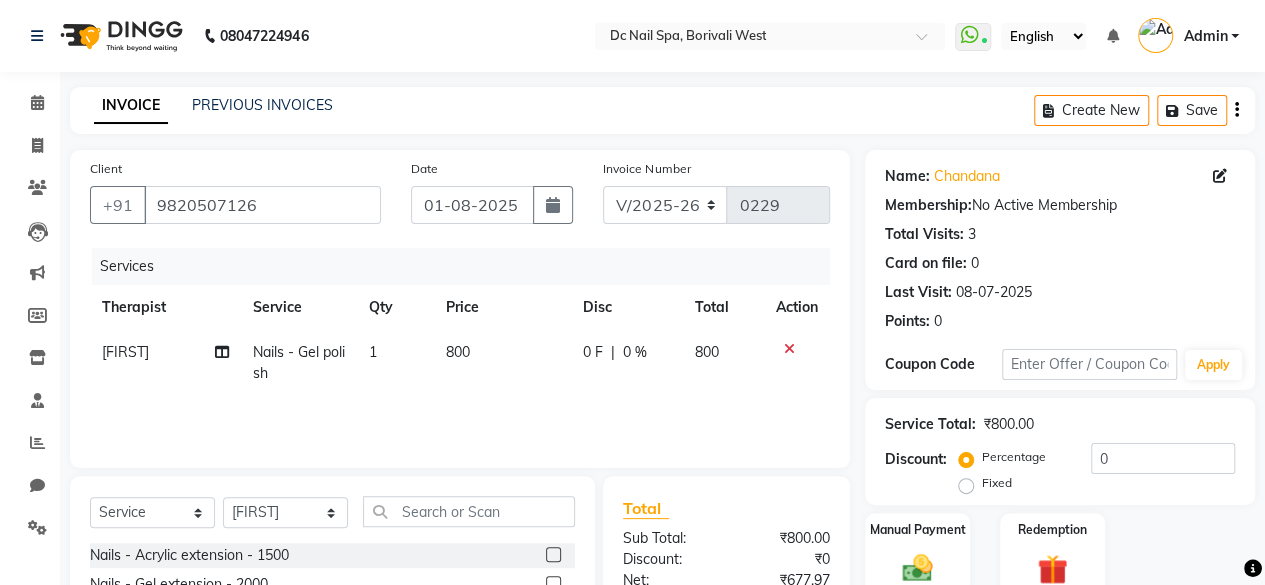 click on "800" 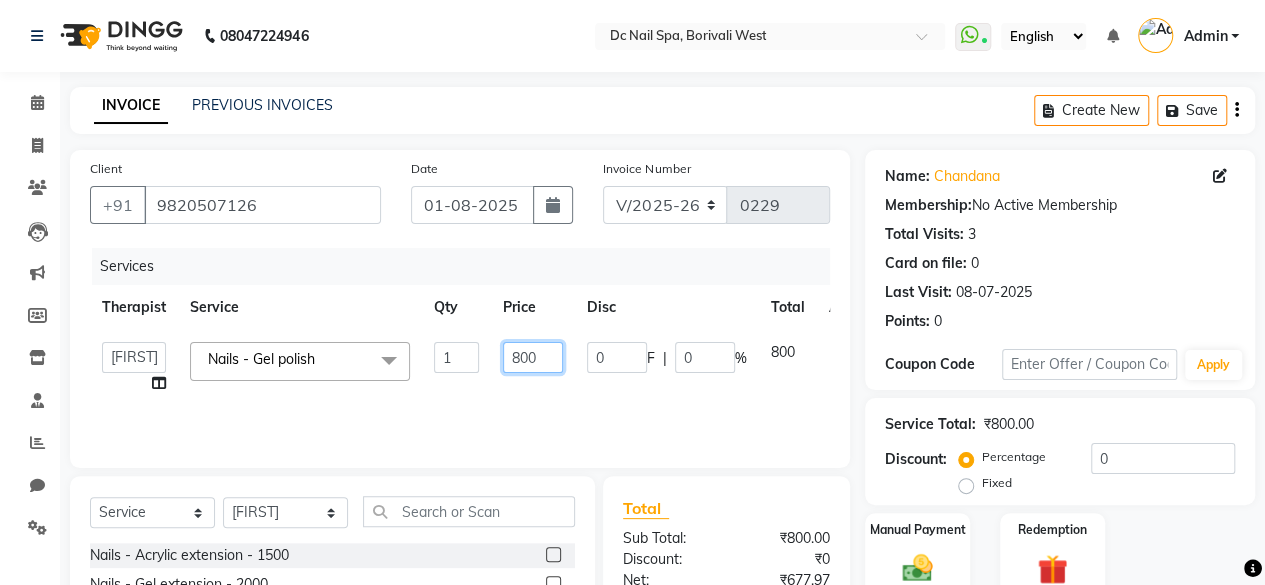 click on "800" 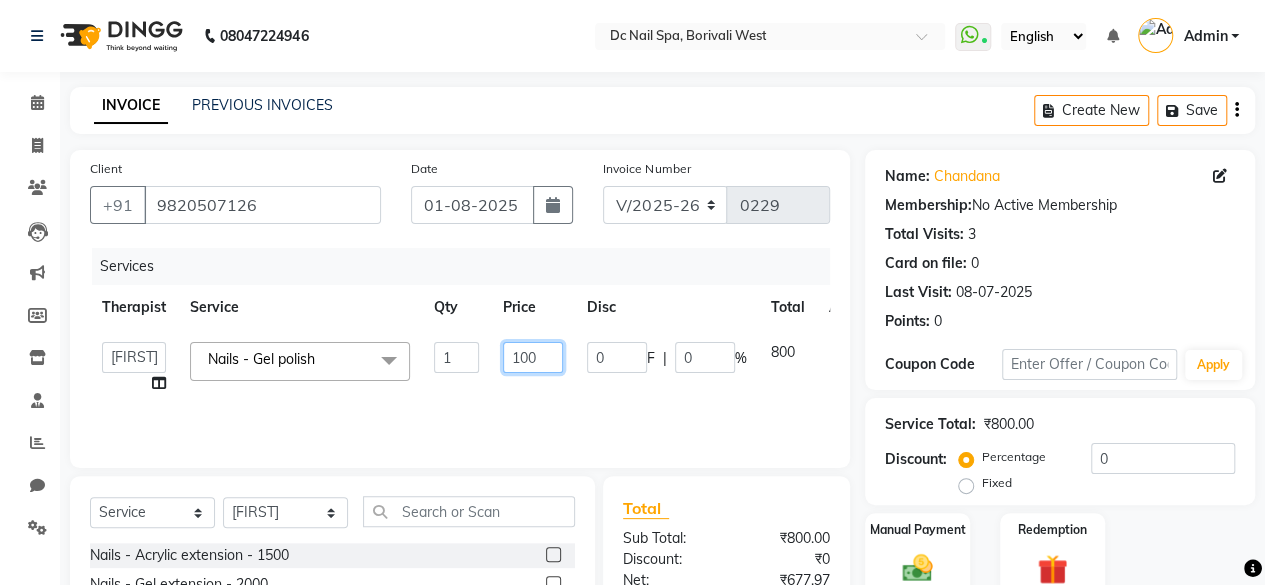 type on "1000" 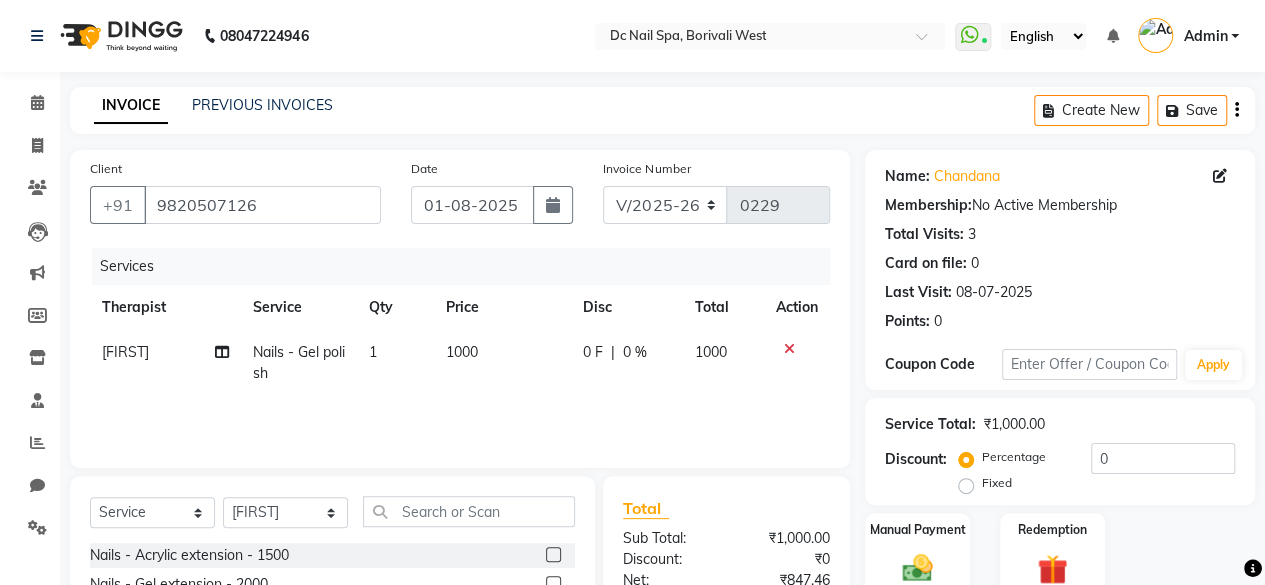 click on "Therapist Service Qty Price Disc Total Action" 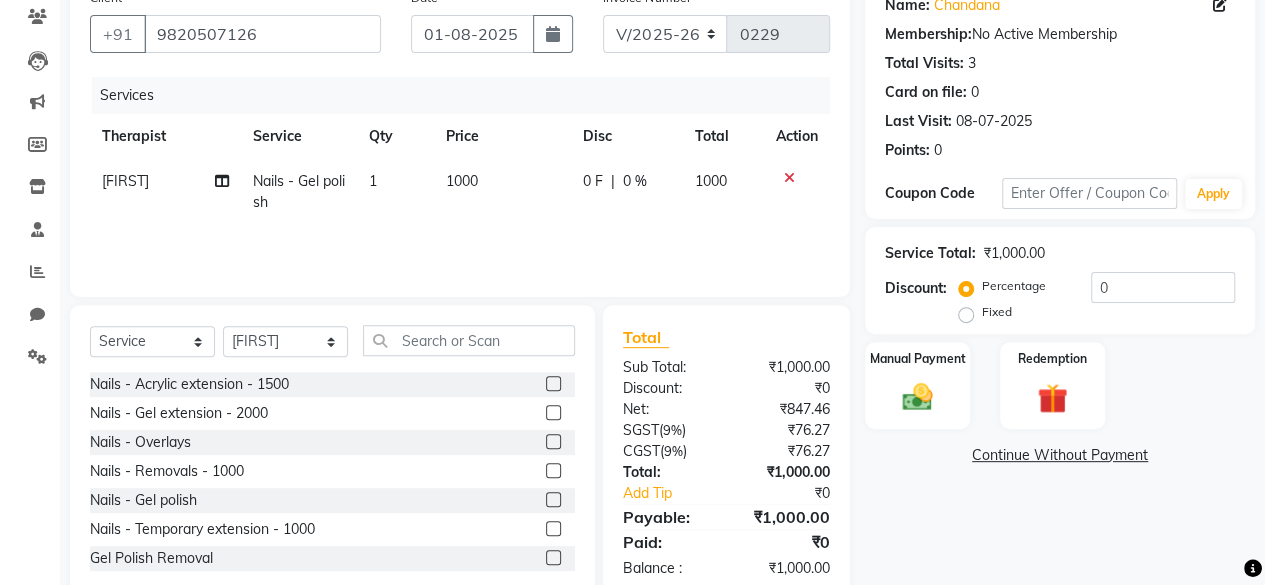 scroll, scrollTop: 215, scrollLeft: 0, axis: vertical 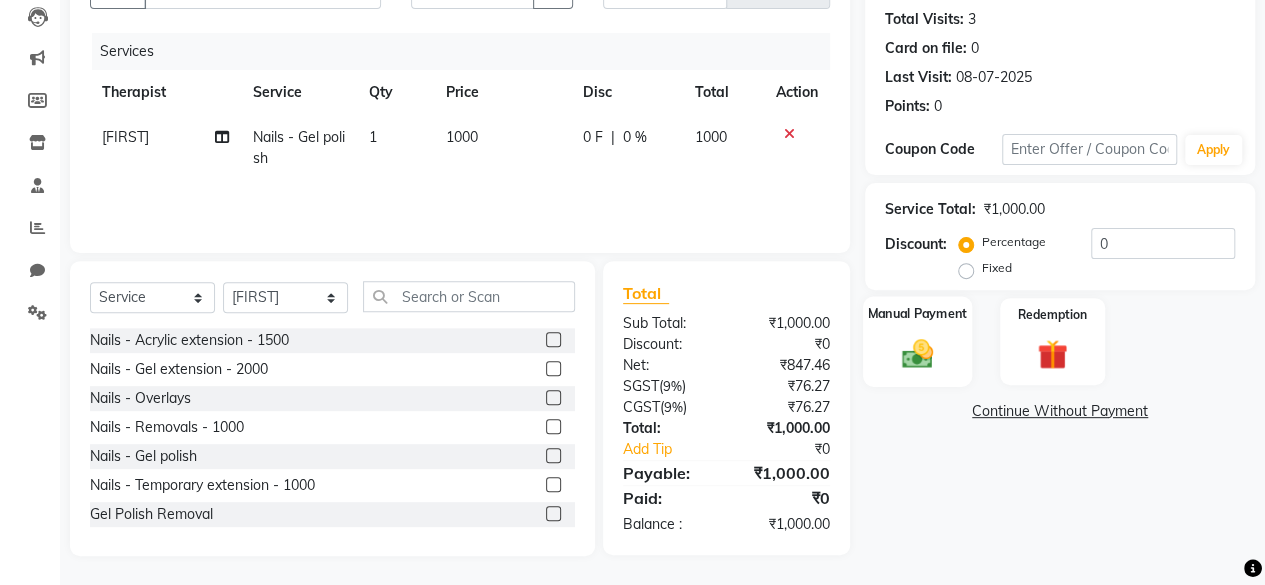 click 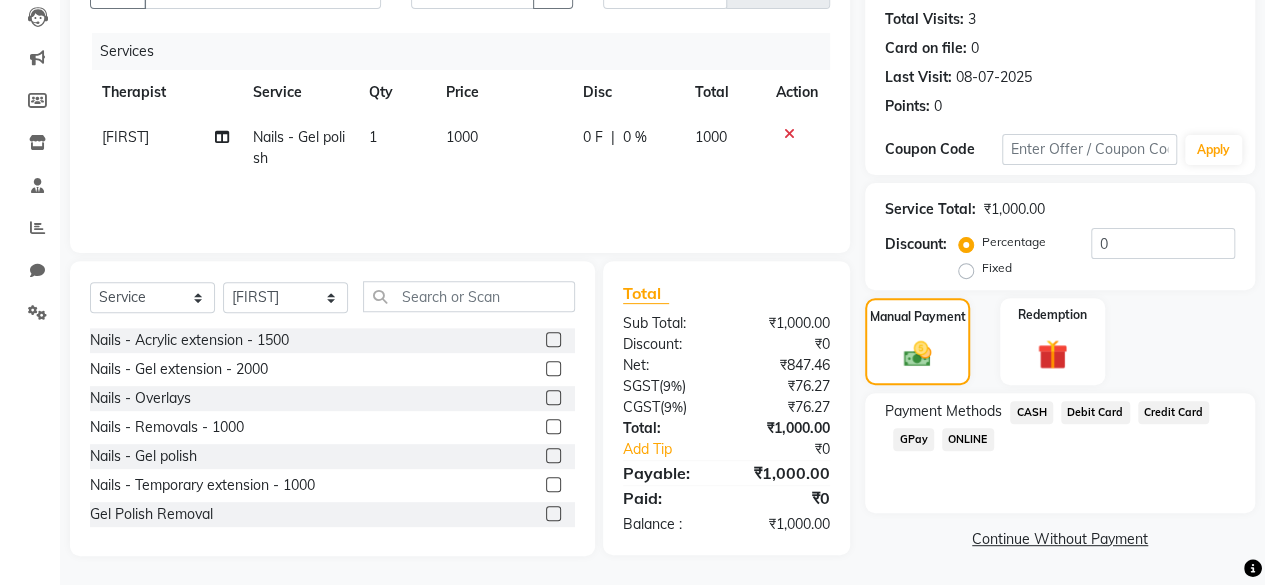 click on "GPay" 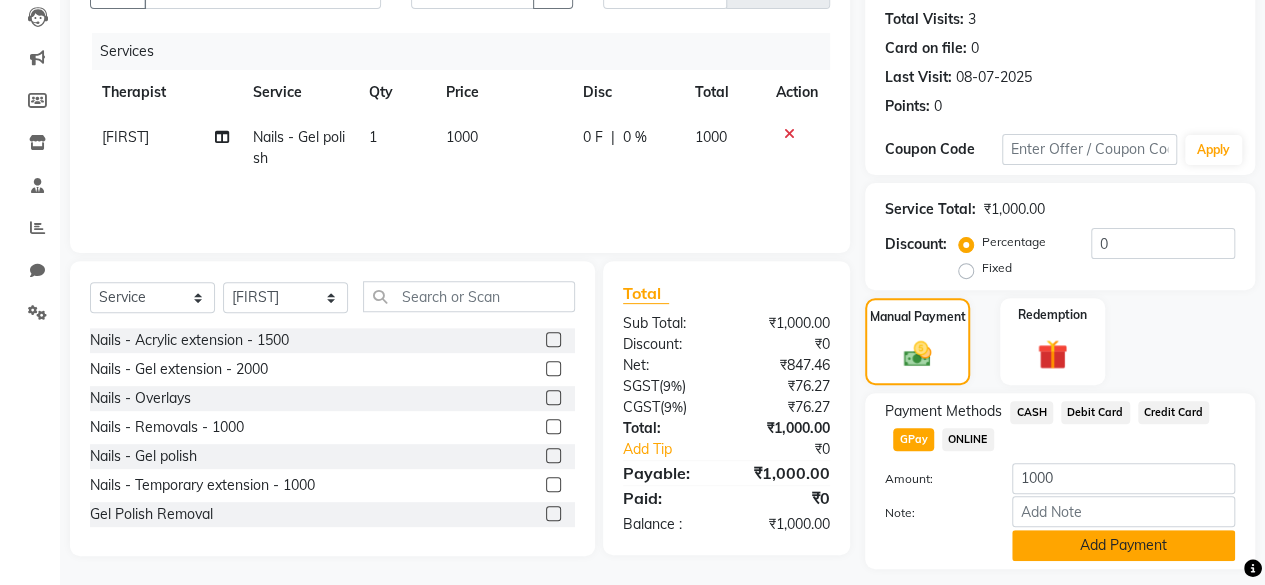 click on "Add Payment" 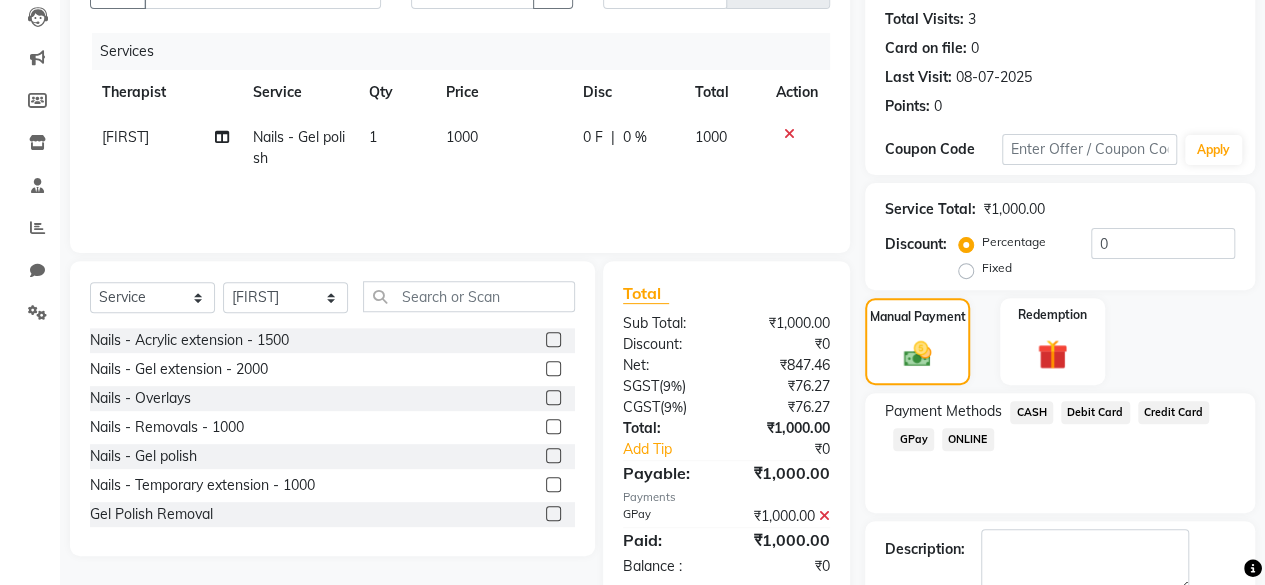 scroll, scrollTop: 324, scrollLeft: 0, axis: vertical 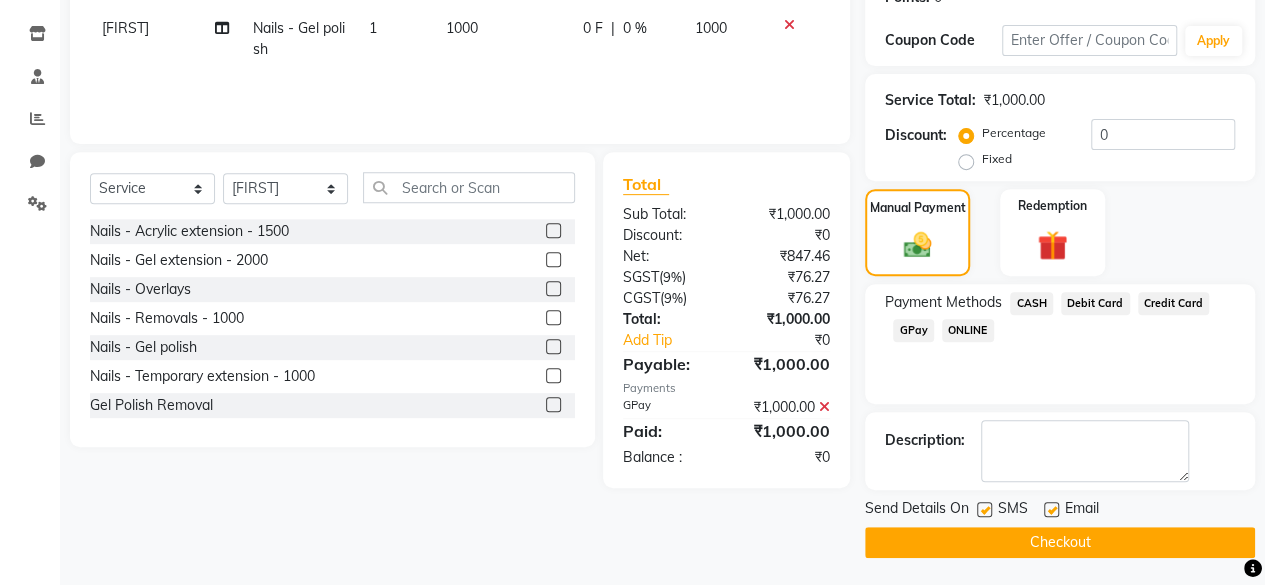 click 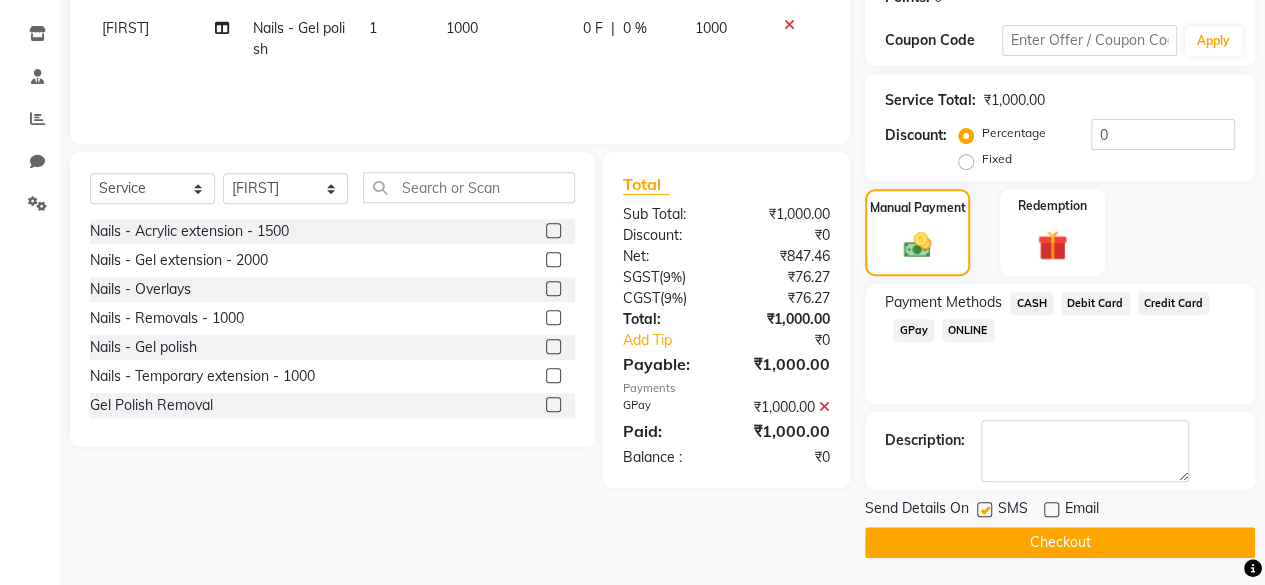 click 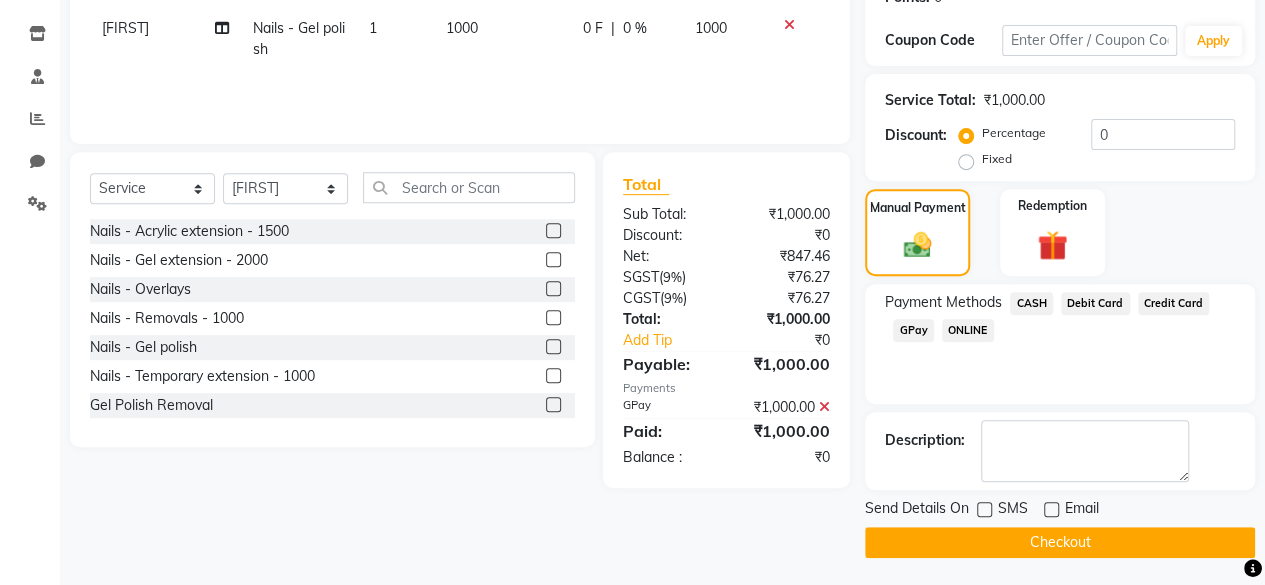 click on "Checkout" 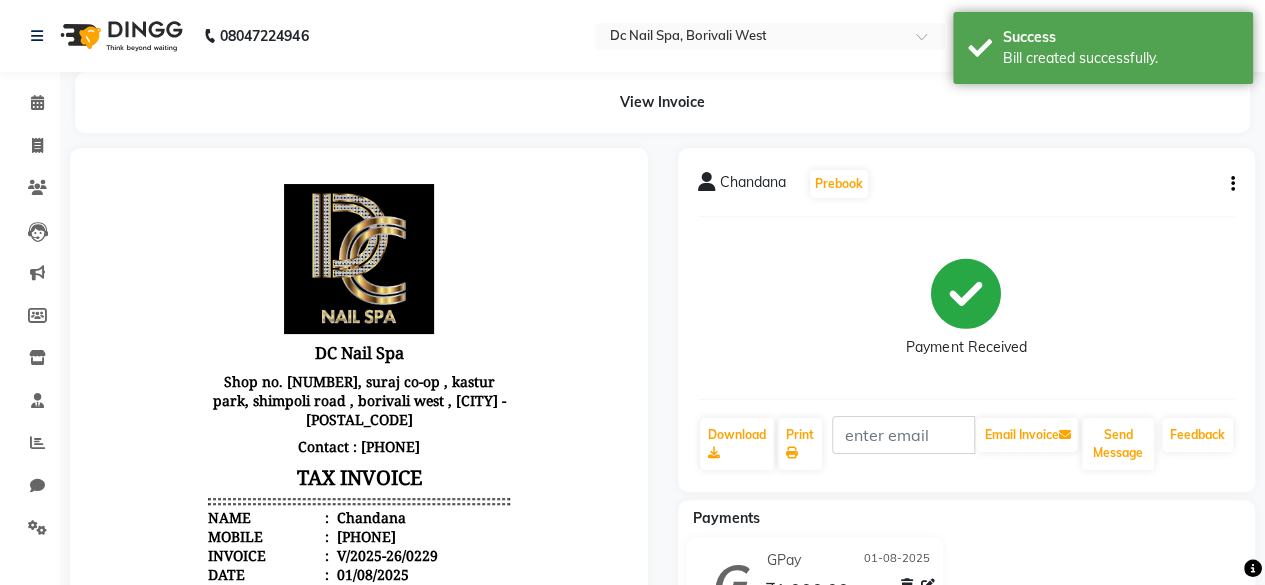 scroll, scrollTop: 0, scrollLeft: 0, axis: both 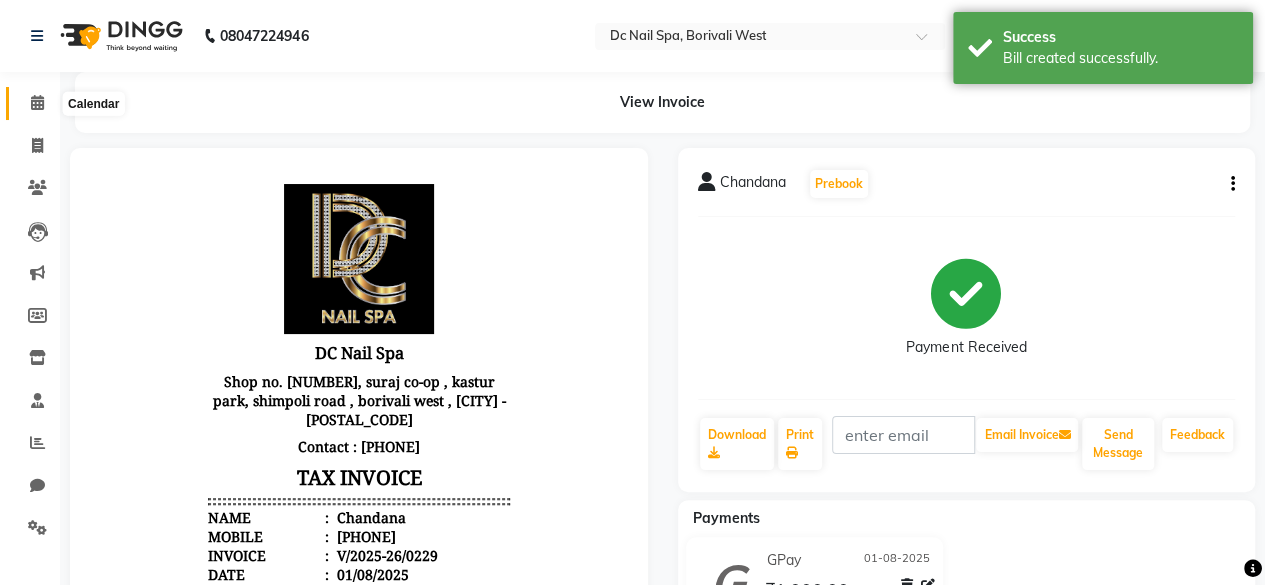 click 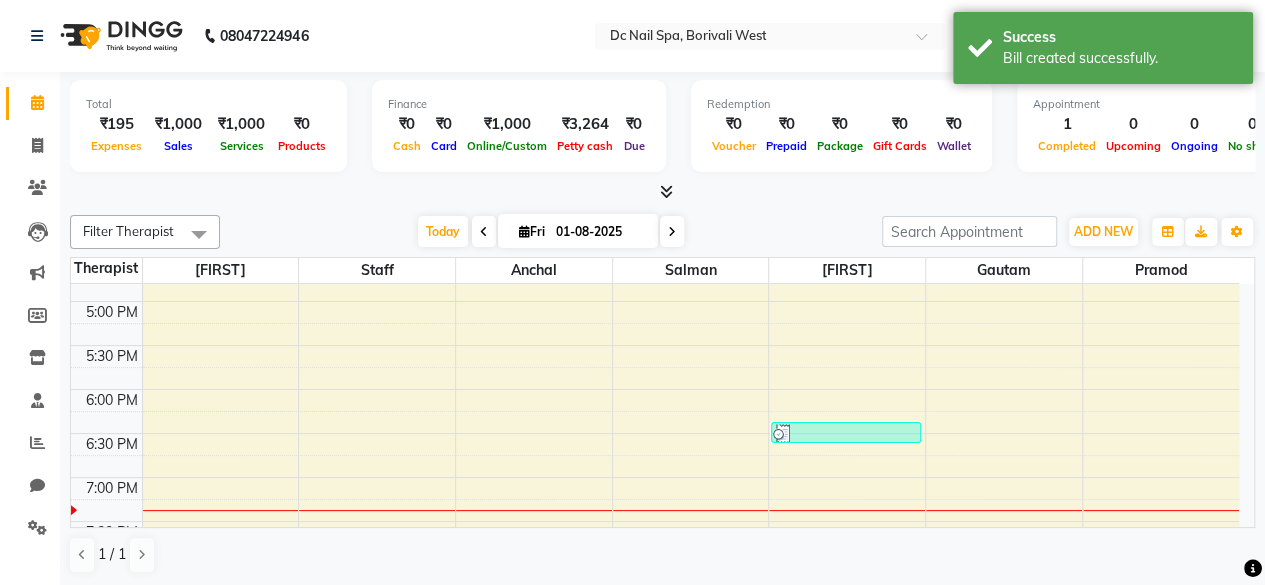 scroll, scrollTop: 587, scrollLeft: 0, axis: vertical 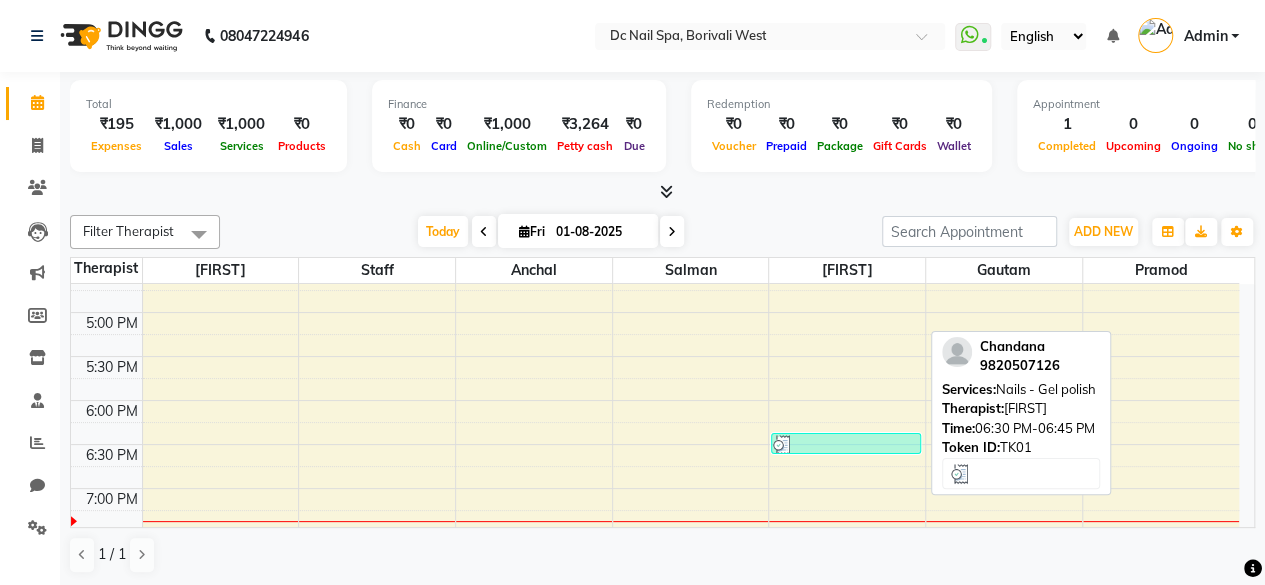 click at bounding box center [846, 445] 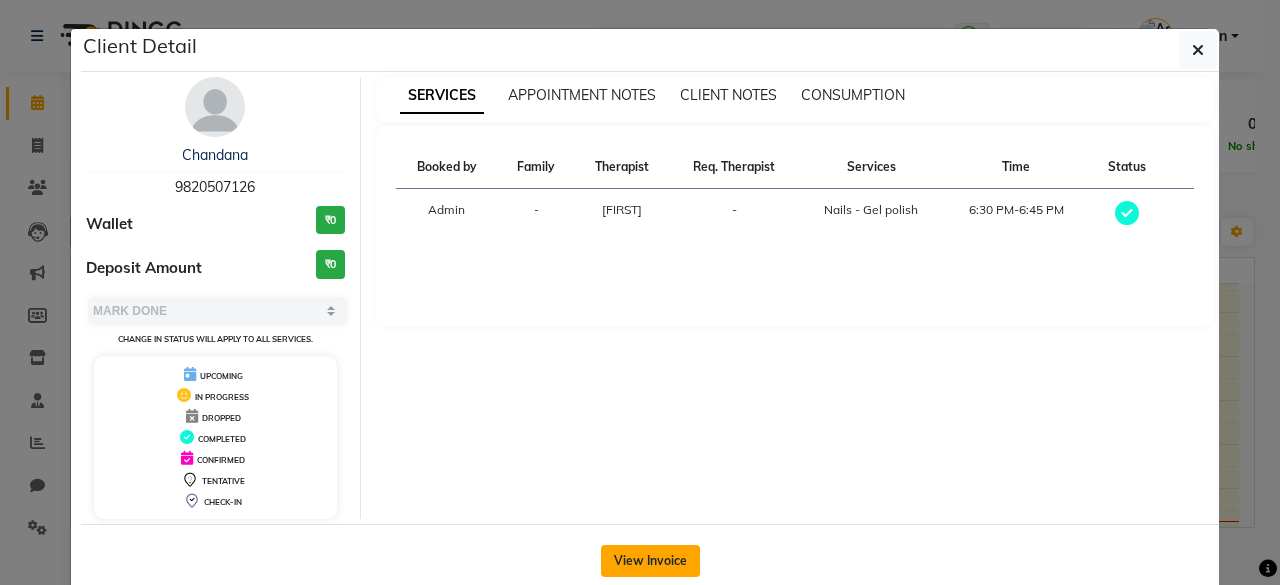 click on "View Invoice" 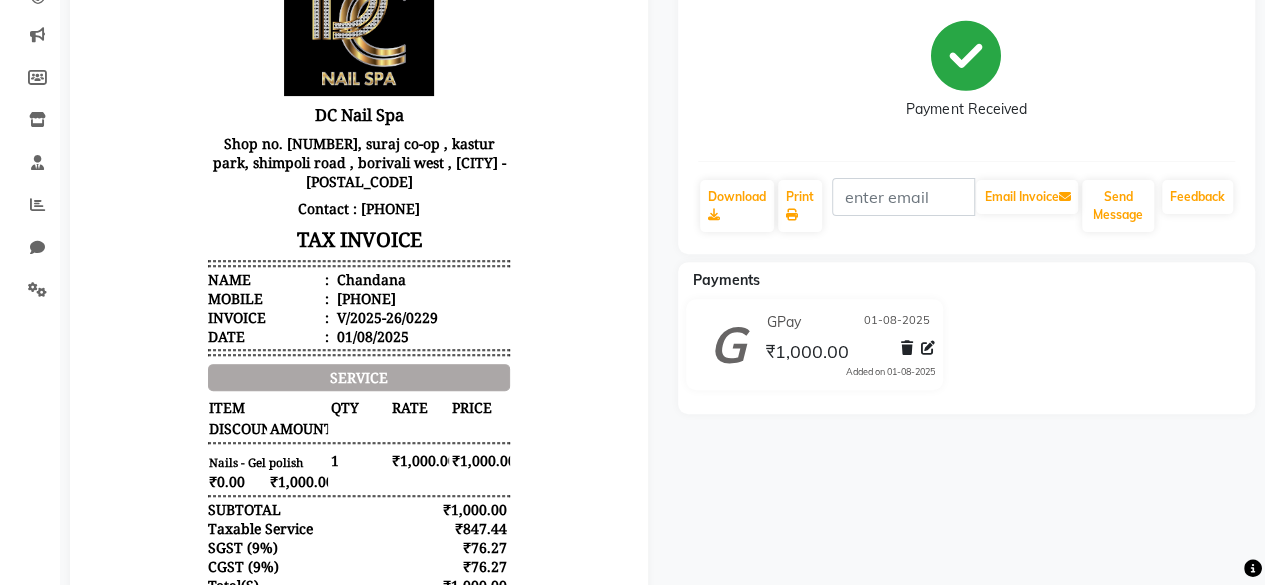 scroll, scrollTop: 0, scrollLeft: 0, axis: both 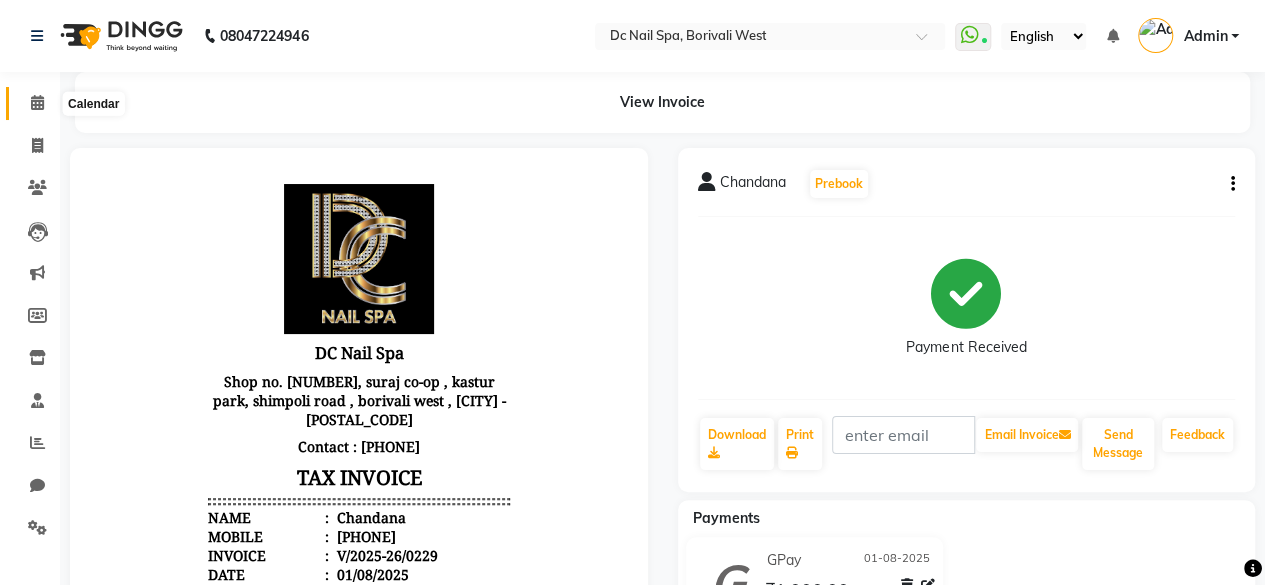 click 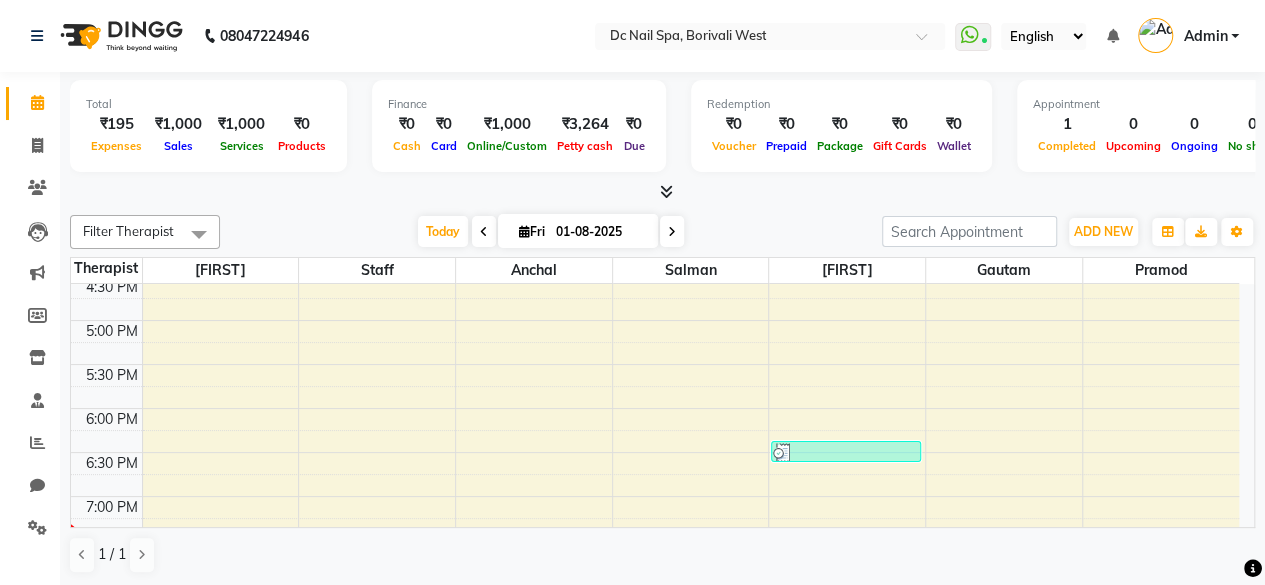 scroll, scrollTop: 564, scrollLeft: 0, axis: vertical 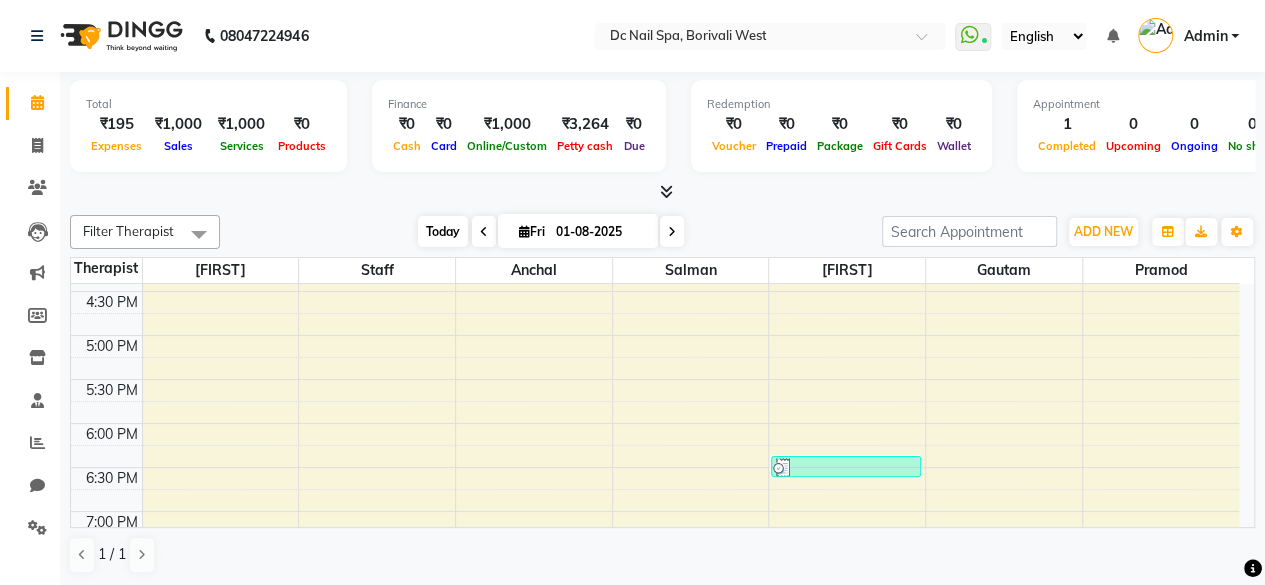 click on "Today" at bounding box center [443, 231] 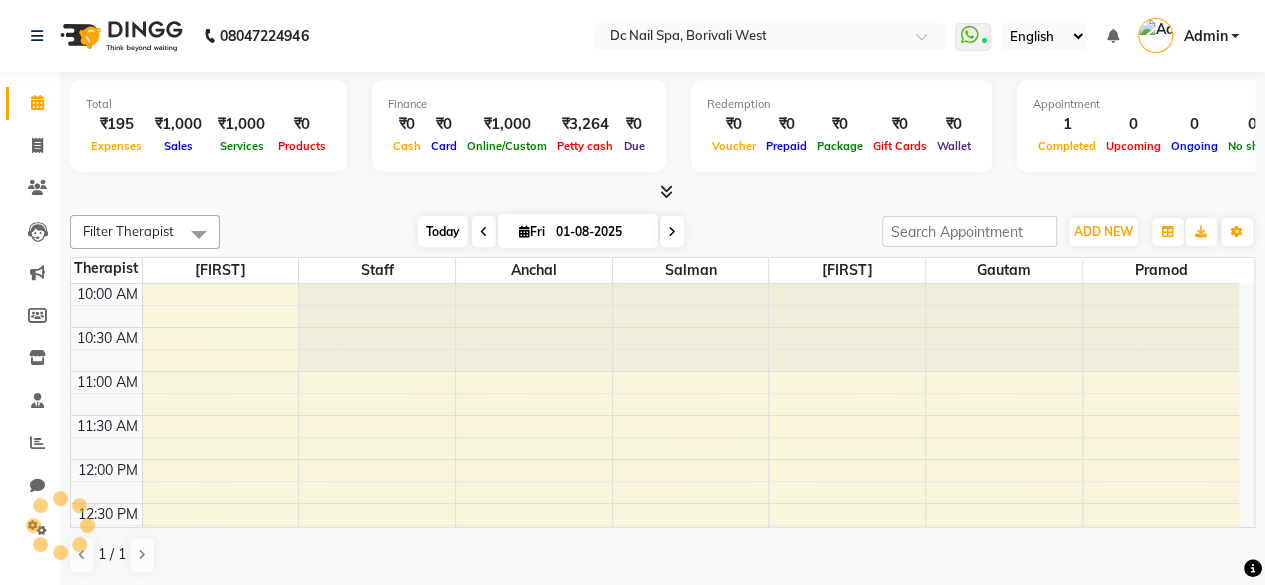 scroll, scrollTop: 781, scrollLeft: 0, axis: vertical 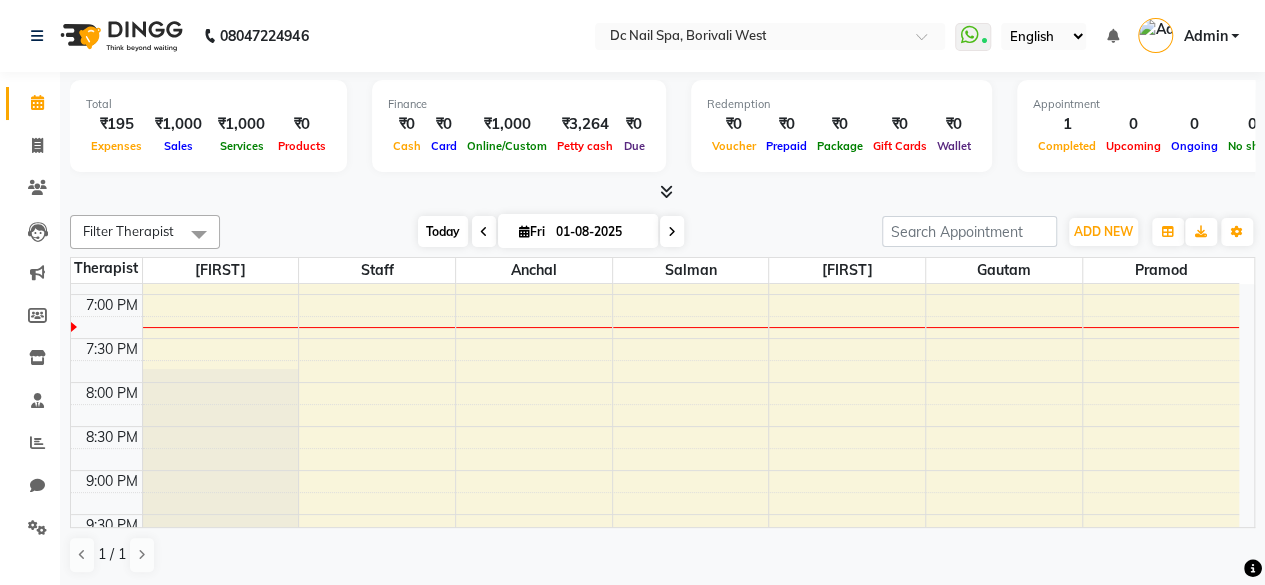 click on "Today" at bounding box center [443, 231] 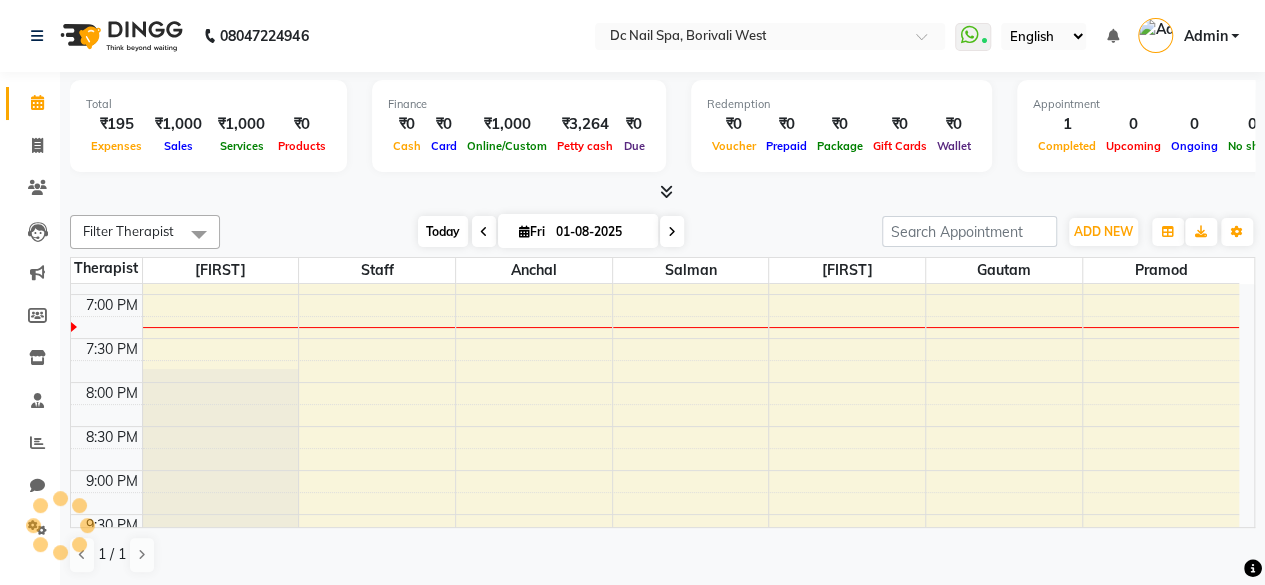scroll, scrollTop: 781, scrollLeft: 0, axis: vertical 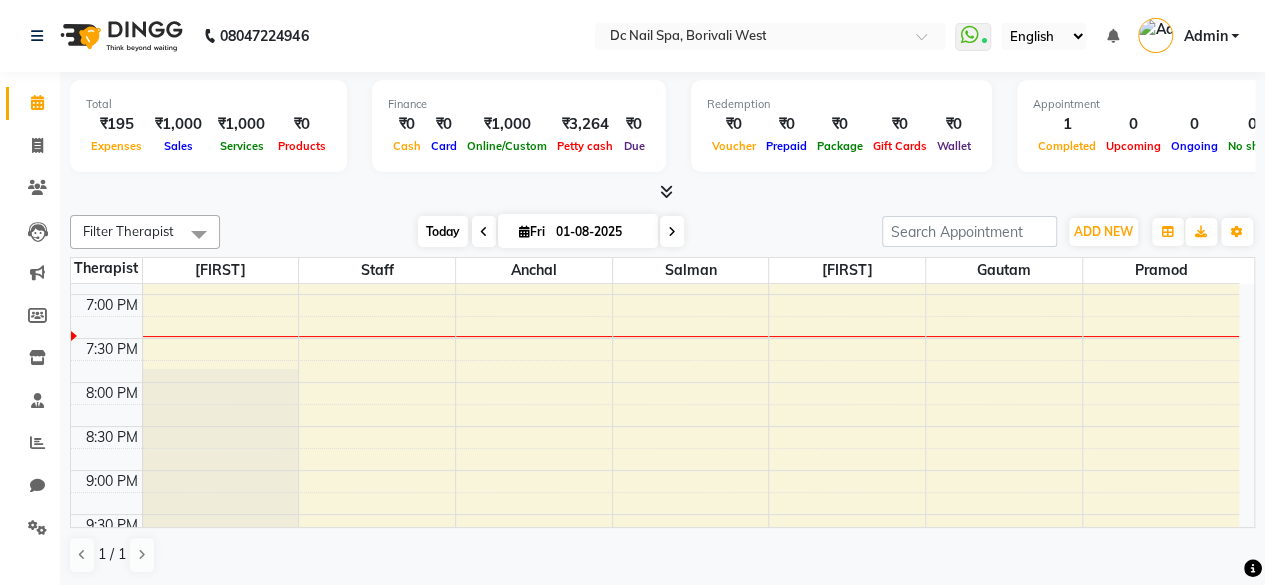 click on "Today" at bounding box center (443, 231) 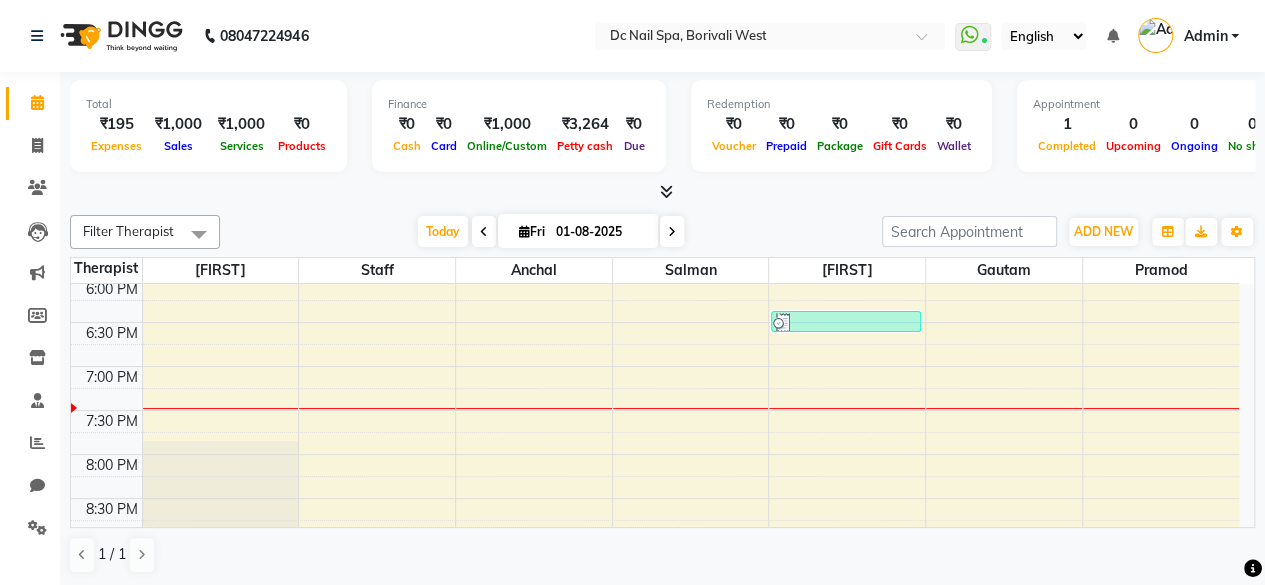 scroll, scrollTop: 717, scrollLeft: 0, axis: vertical 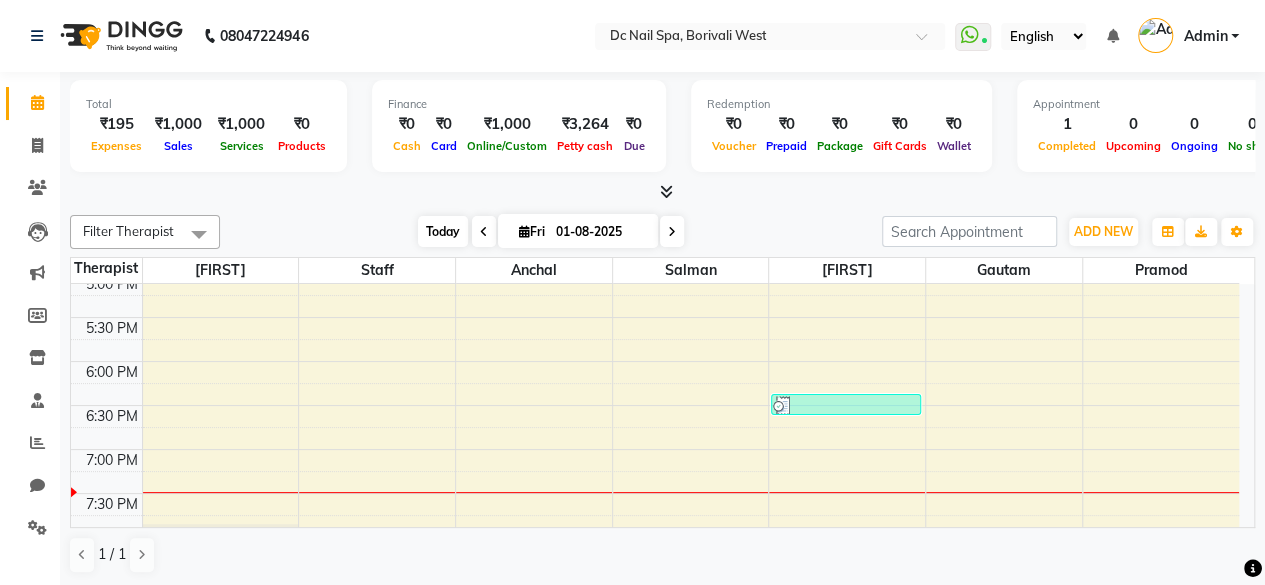 click on "Today" at bounding box center [443, 231] 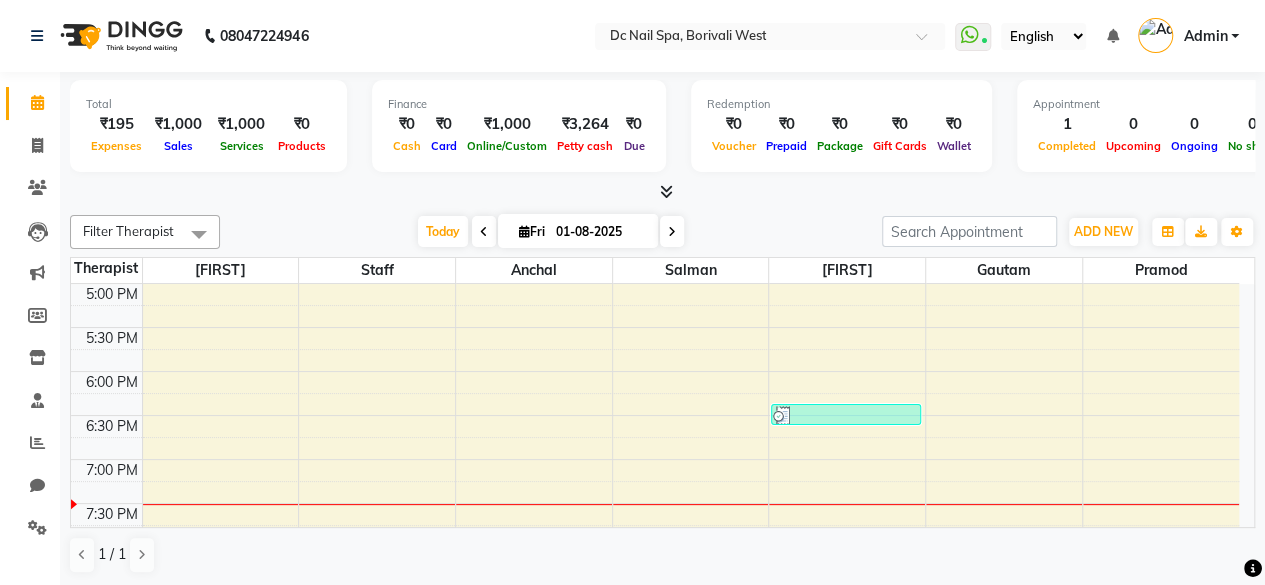 scroll, scrollTop: 620, scrollLeft: 0, axis: vertical 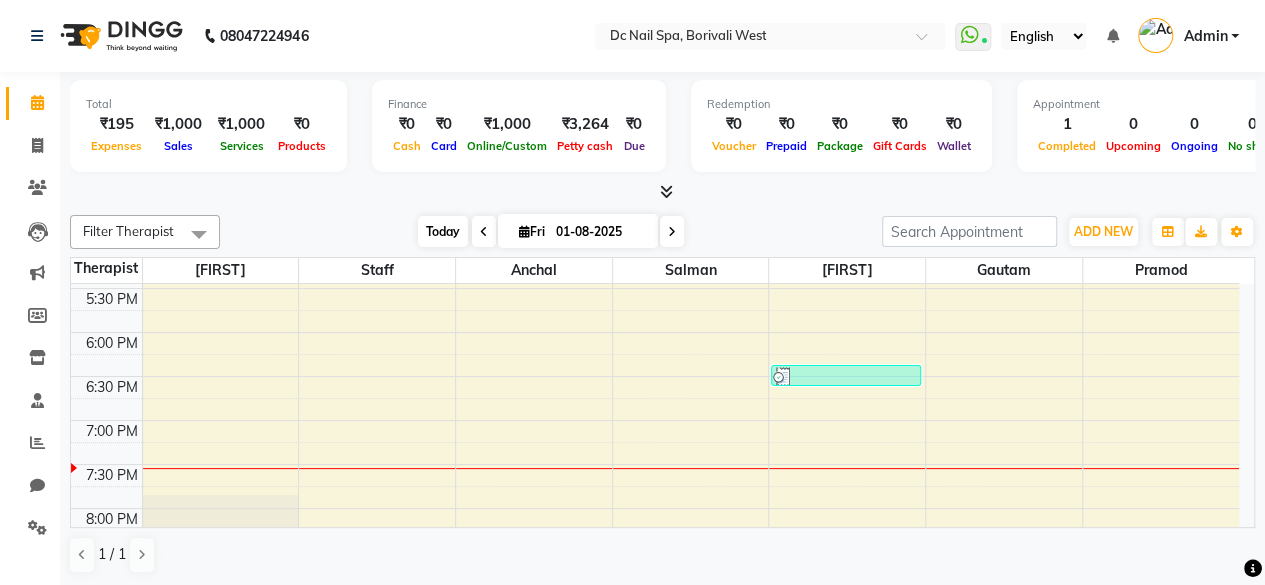 click on "Today" at bounding box center [443, 231] 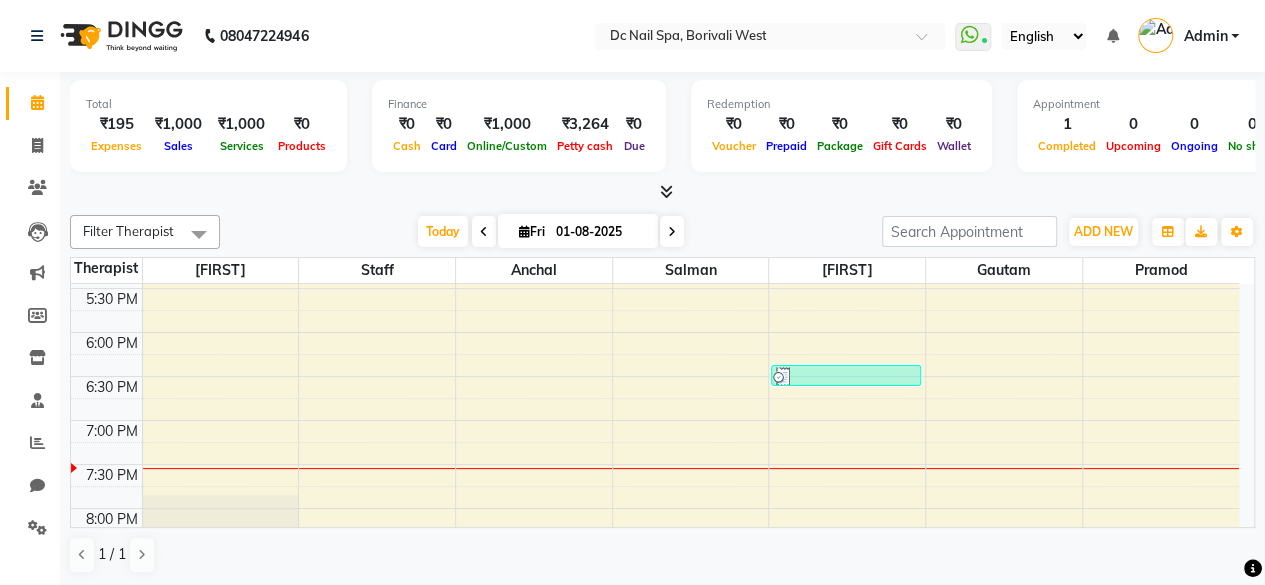 scroll, scrollTop: 663, scrollLeft: 0, axis: vertical 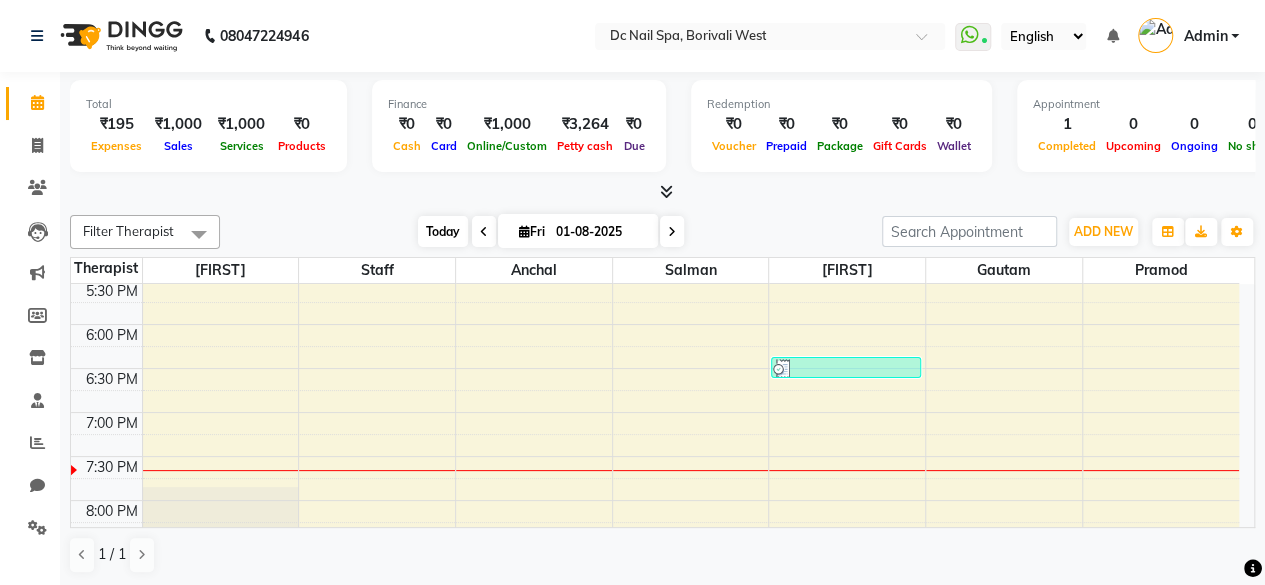 click on "Today" at bounding box center (443, 231) 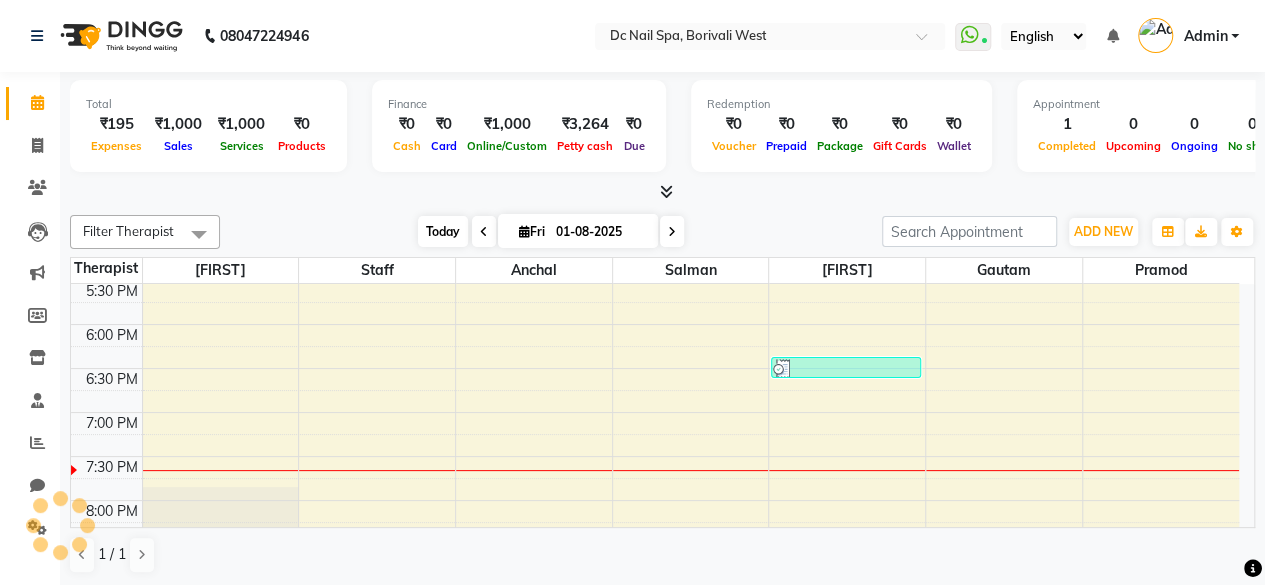 scroll, scrollTop: 781, scrollLeft: 0, axis: vertical 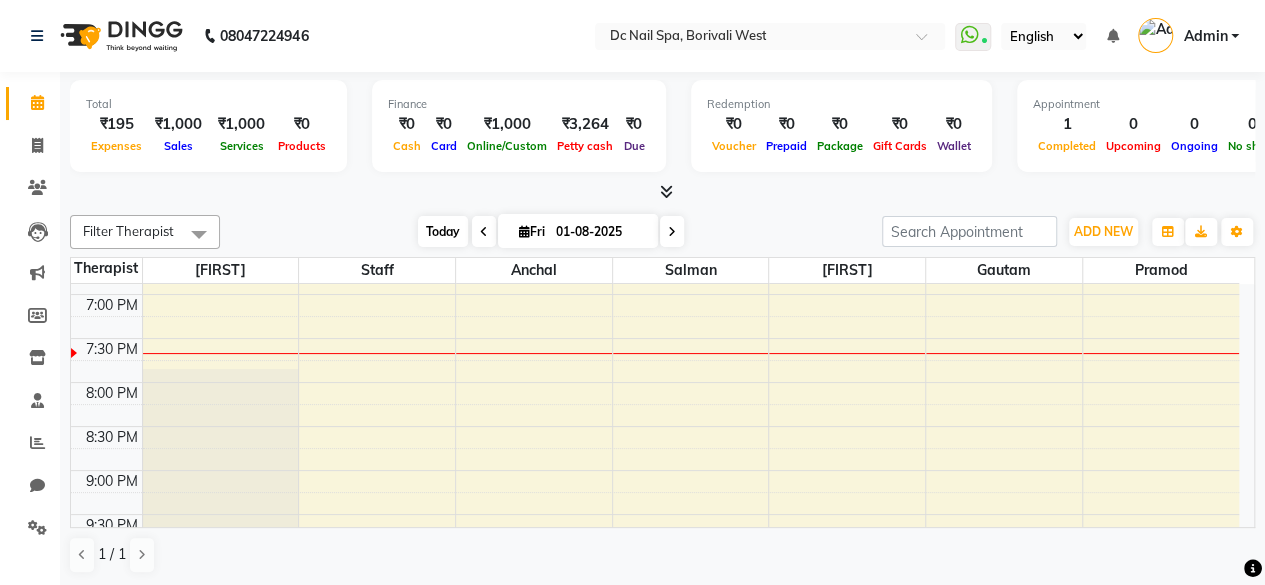 click on "Today" at bounding box center (443, 231) 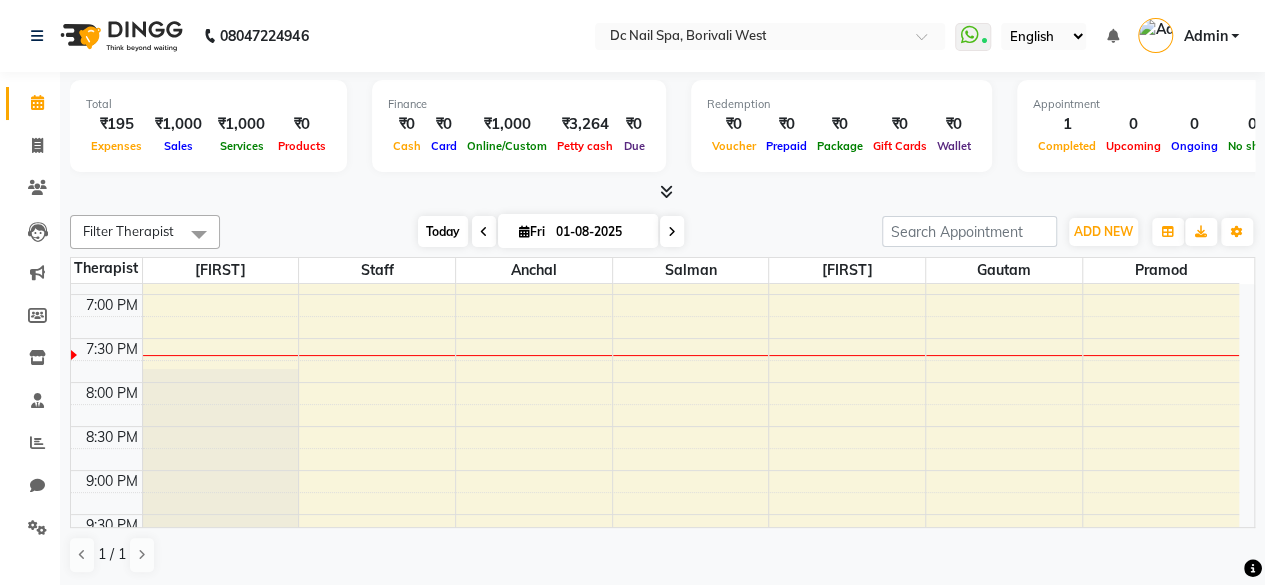 click on "Today" at bounding box center (443, 231) 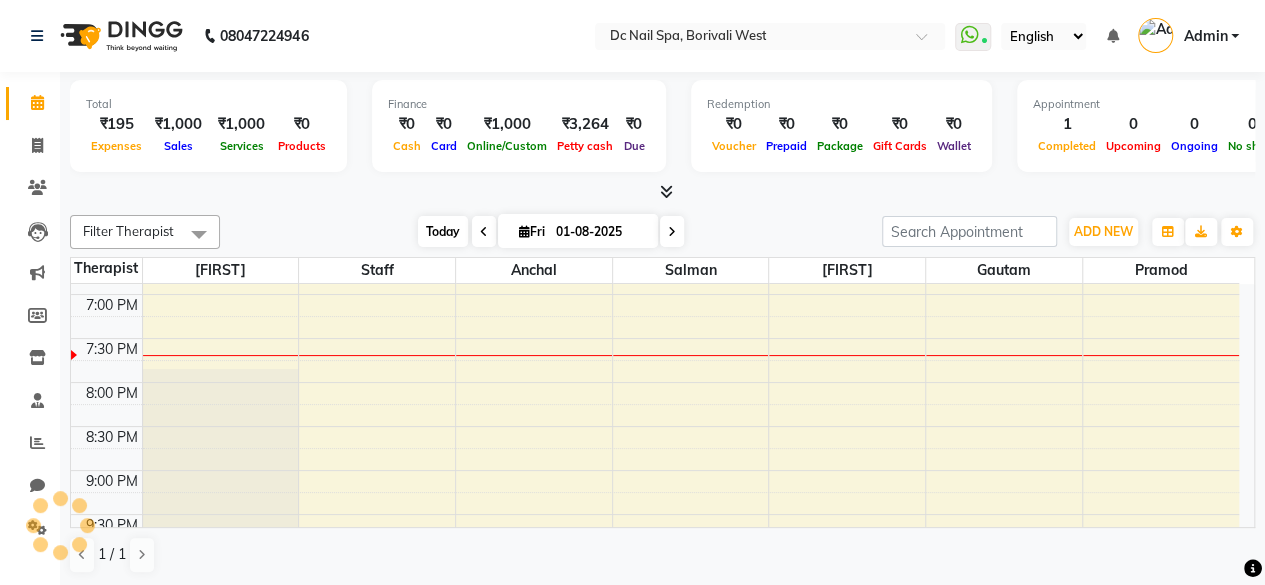 scroll, scrollTop: 781, scrollLeft: 0, axis: vertical 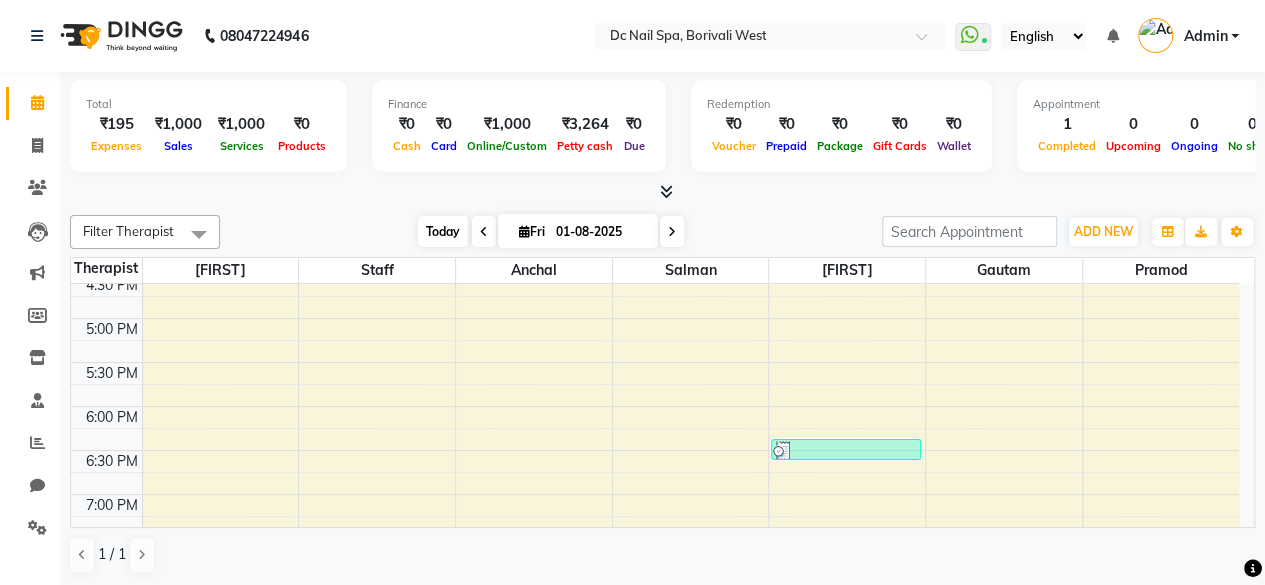 click on "Today" at bounding box center [443, 231] 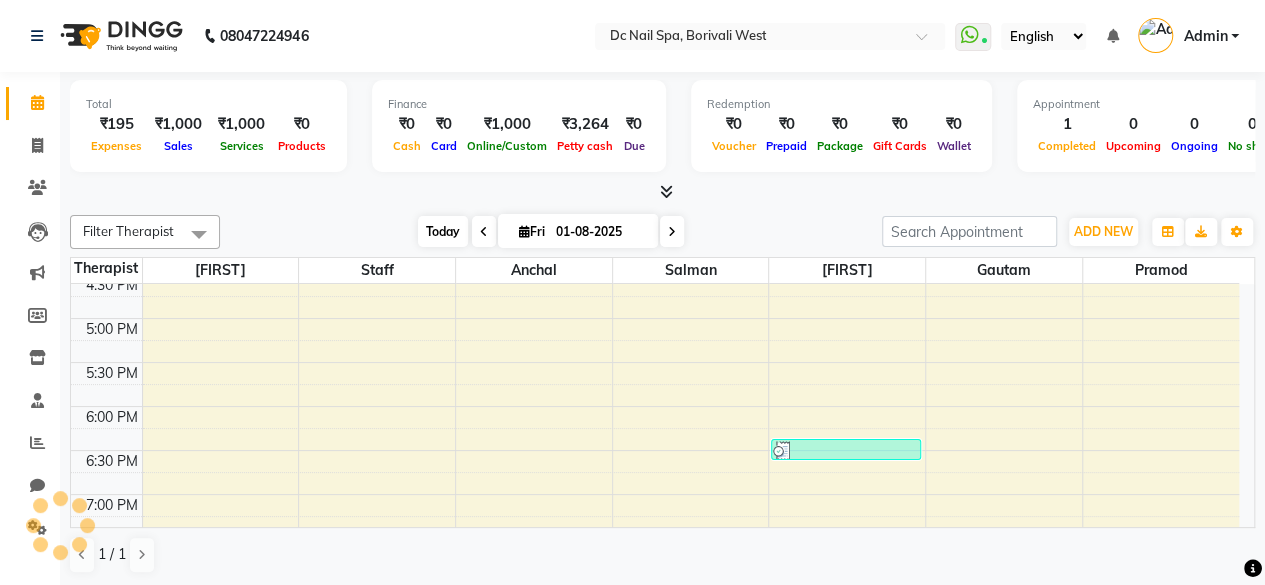scroll, scrollTop: 781, scrollLeft: 0, axis: vertical 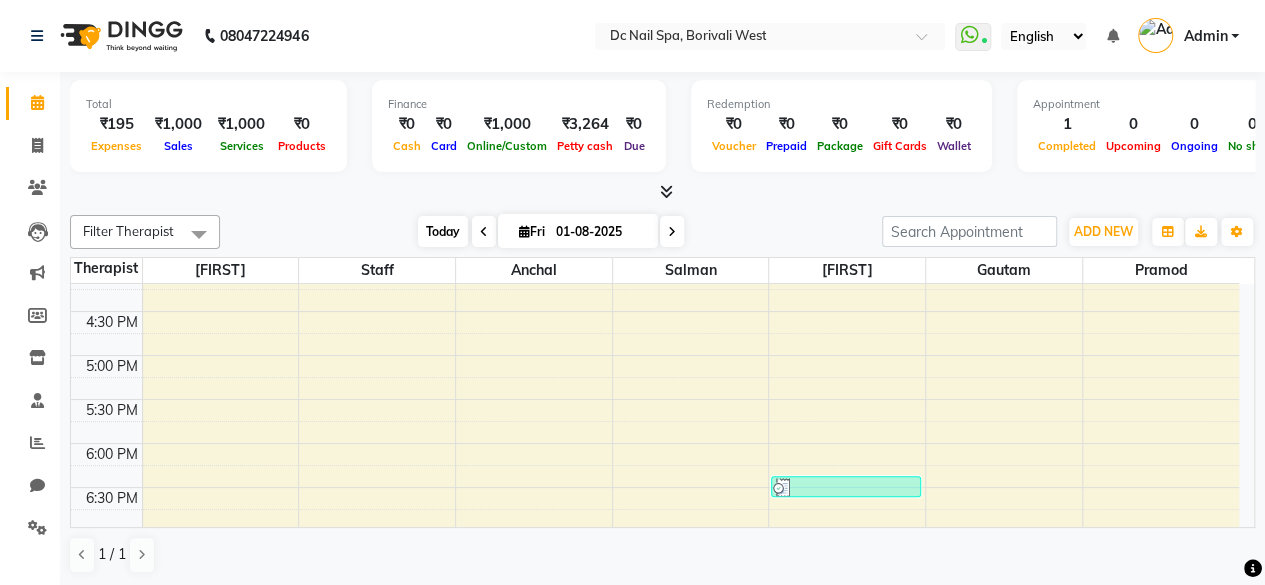 click on "Today" at bounding box center (443, 231) 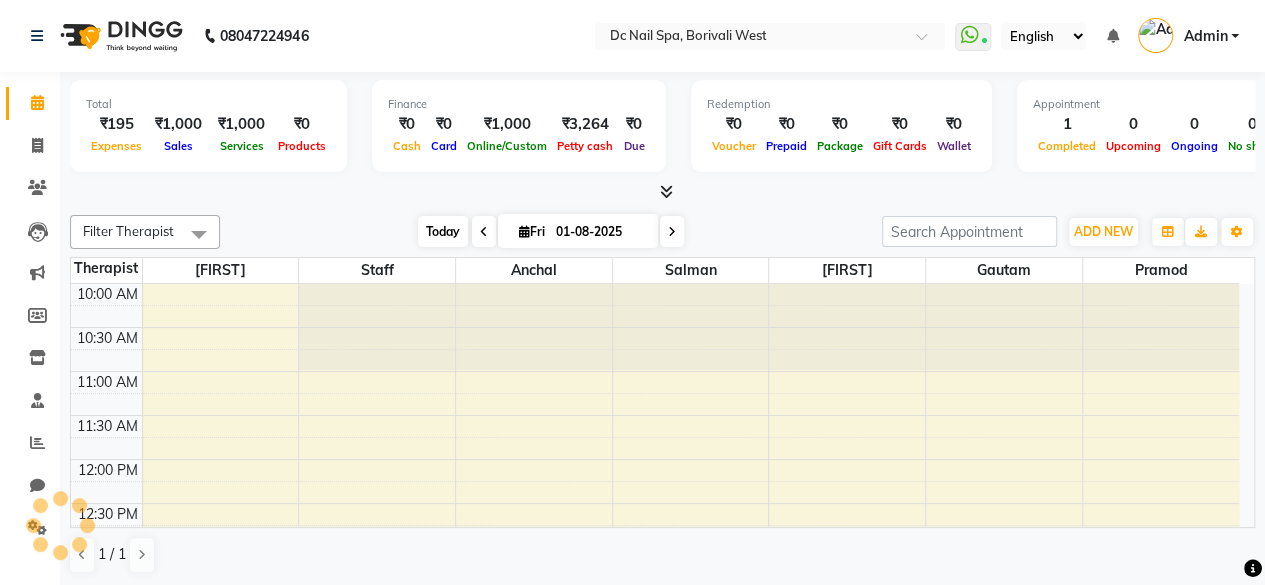 scroll, scrollTop: 868, scrollLeft: 0, axis: vertical 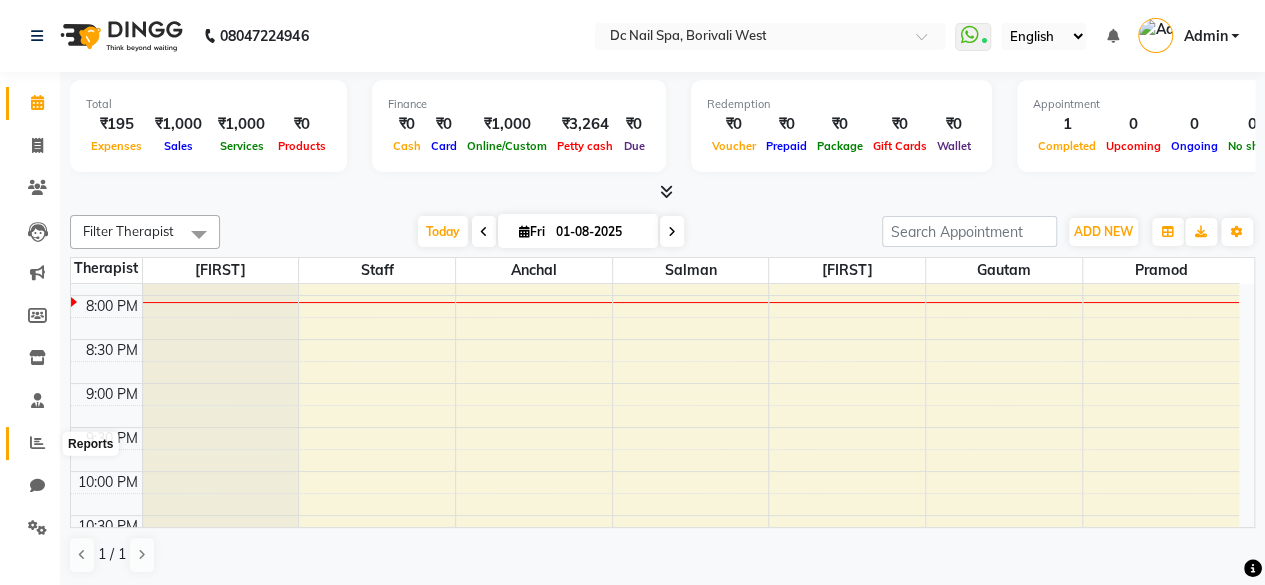 click 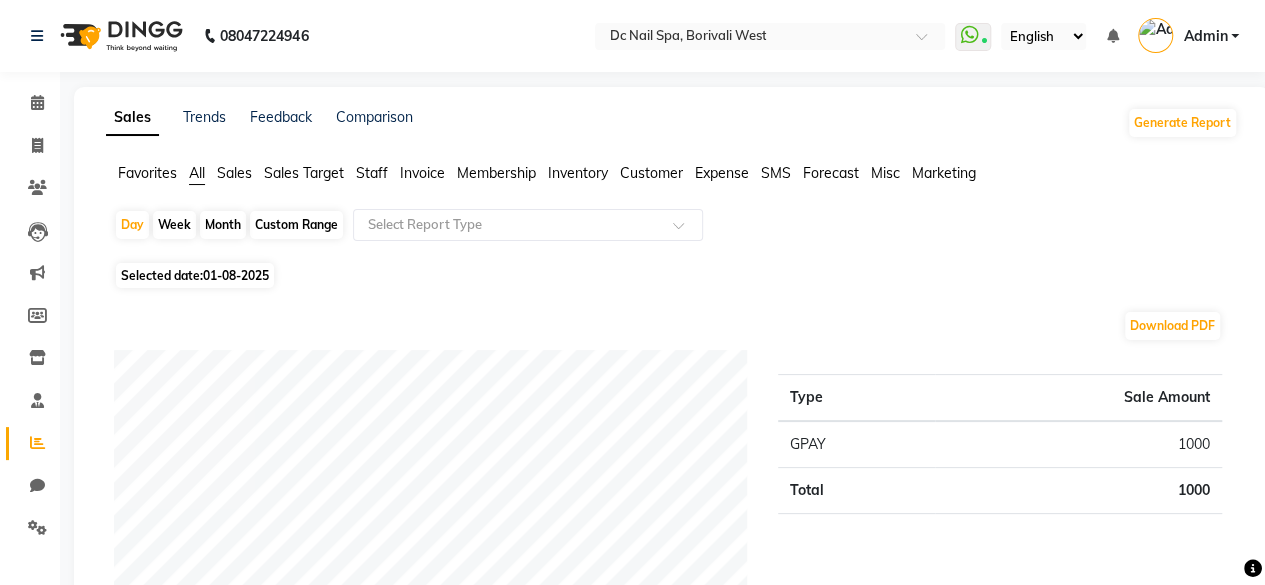 click on "Staff" 